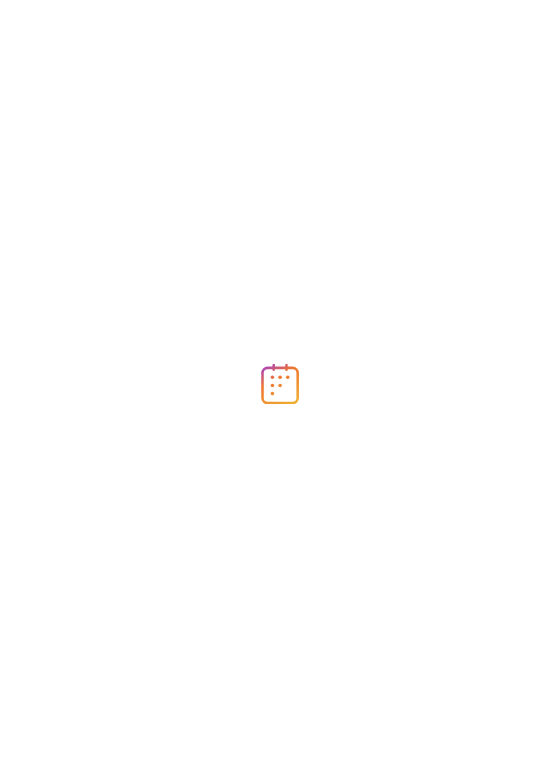 scroll, scrollTop: 0, scrollLeft: 0, axis: both 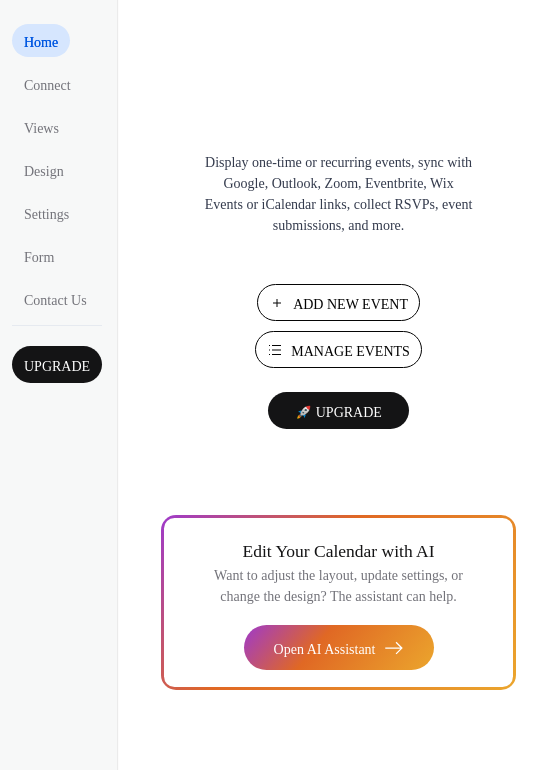 click on "Manage Events" at bounding box center (350, 351) 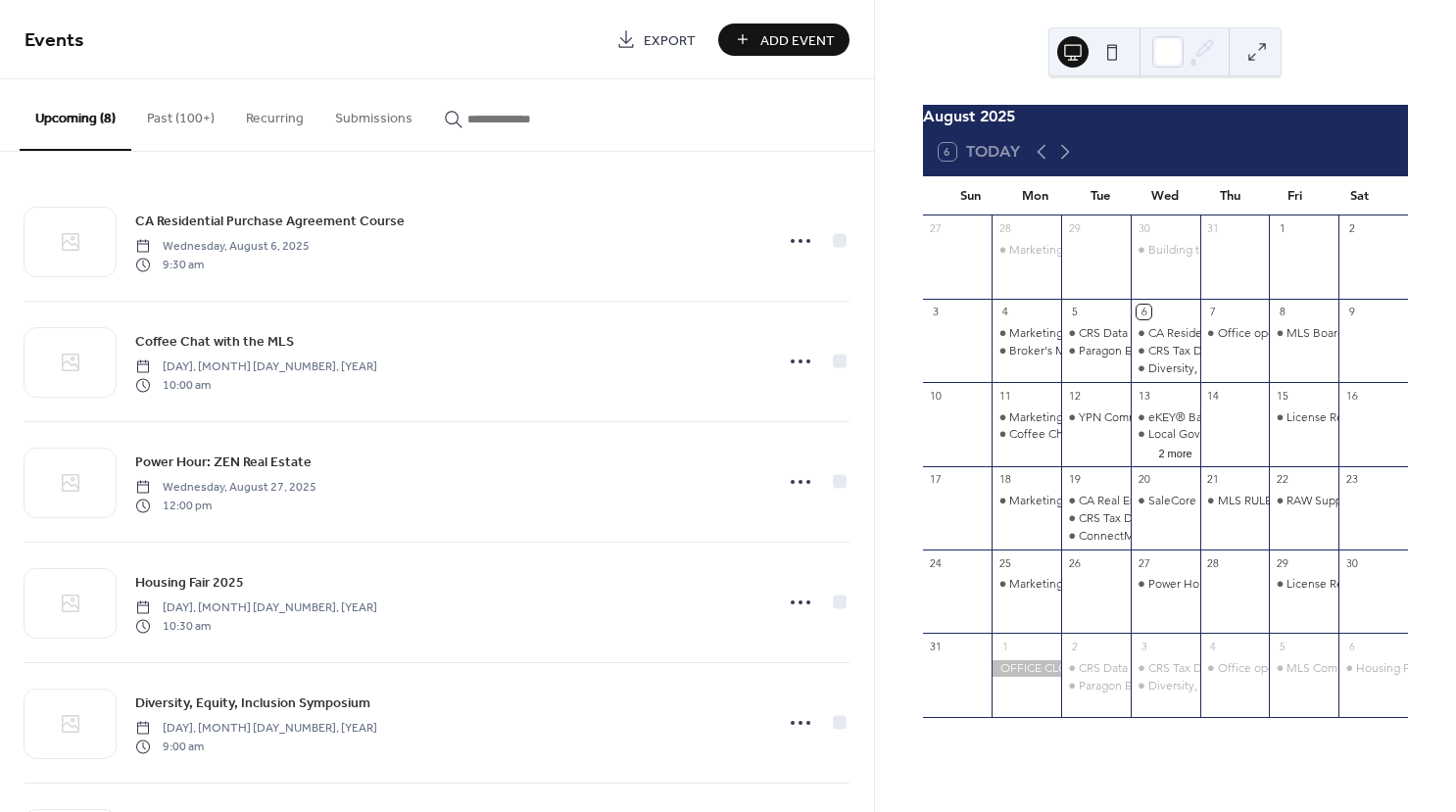scroll, scrollTop: 0, scrollLeft: 0, axis: both 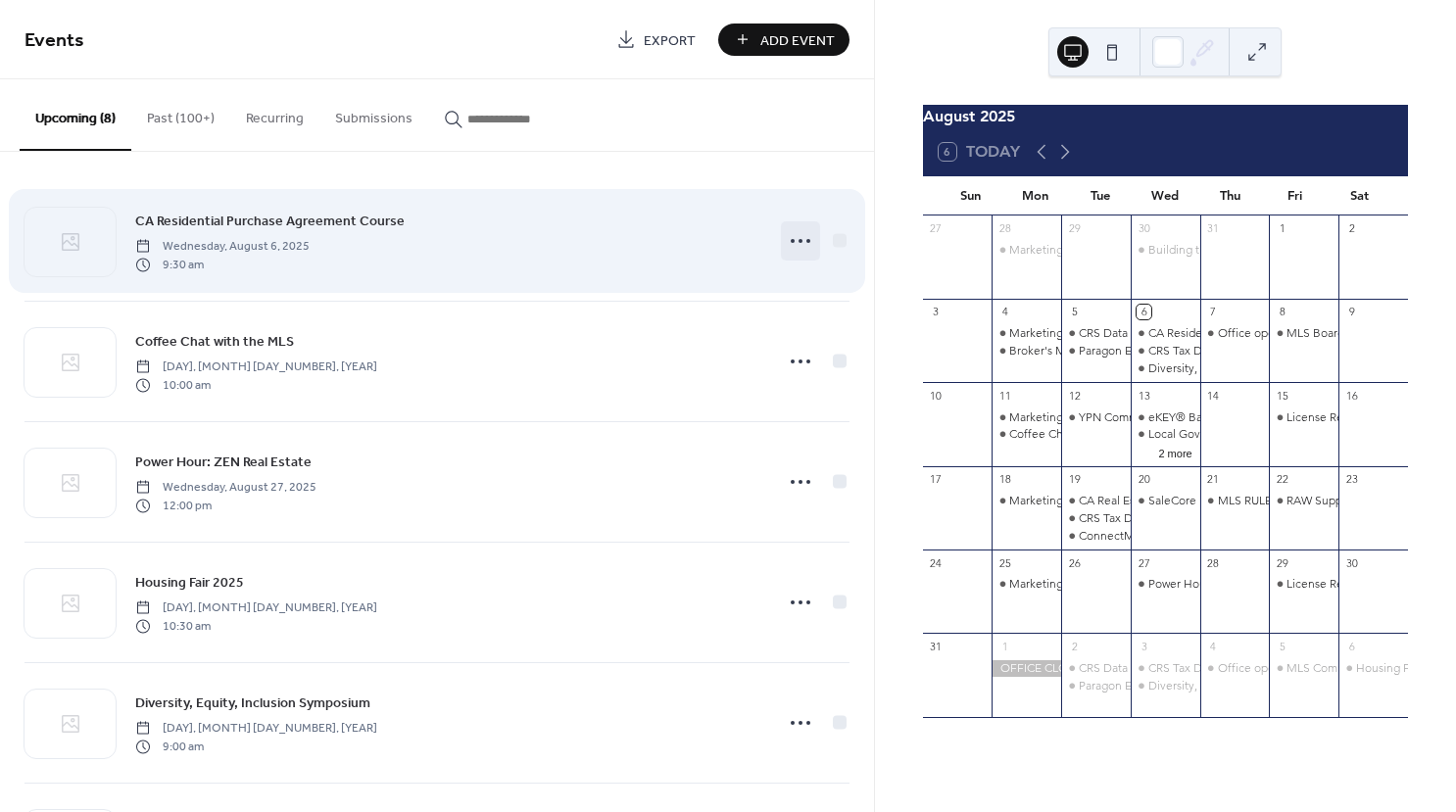click 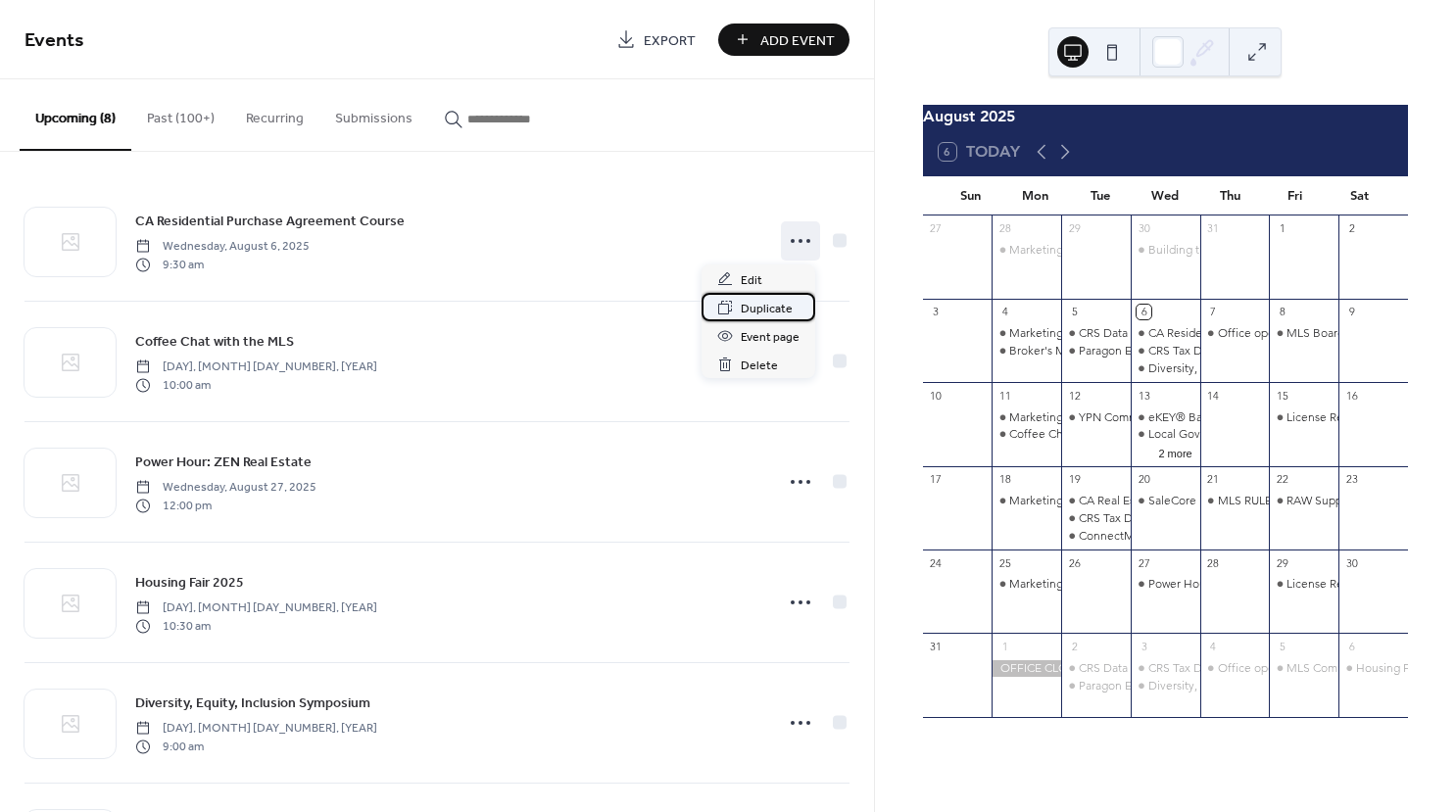 click on "Duplicate" at bounding box center (766, 309) 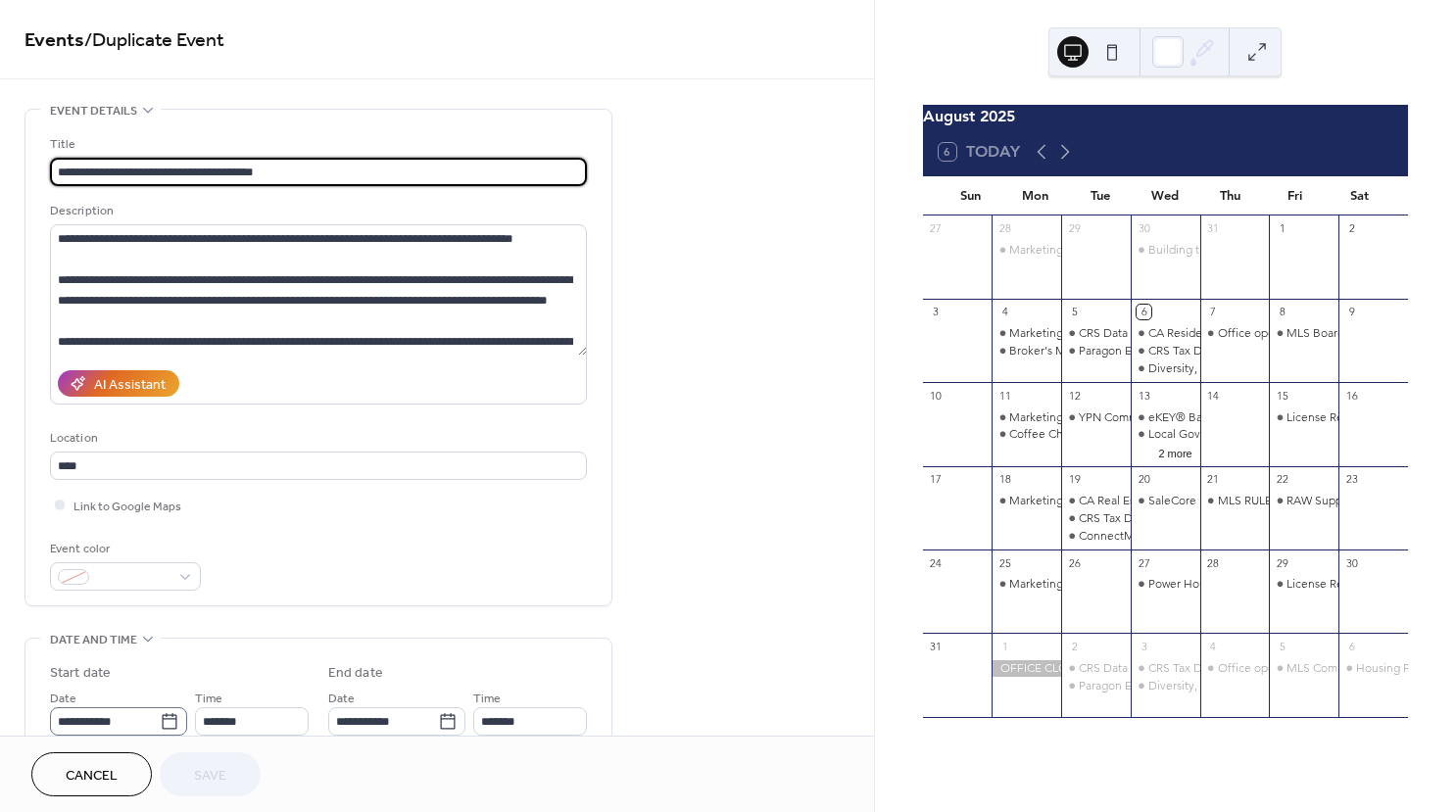 click 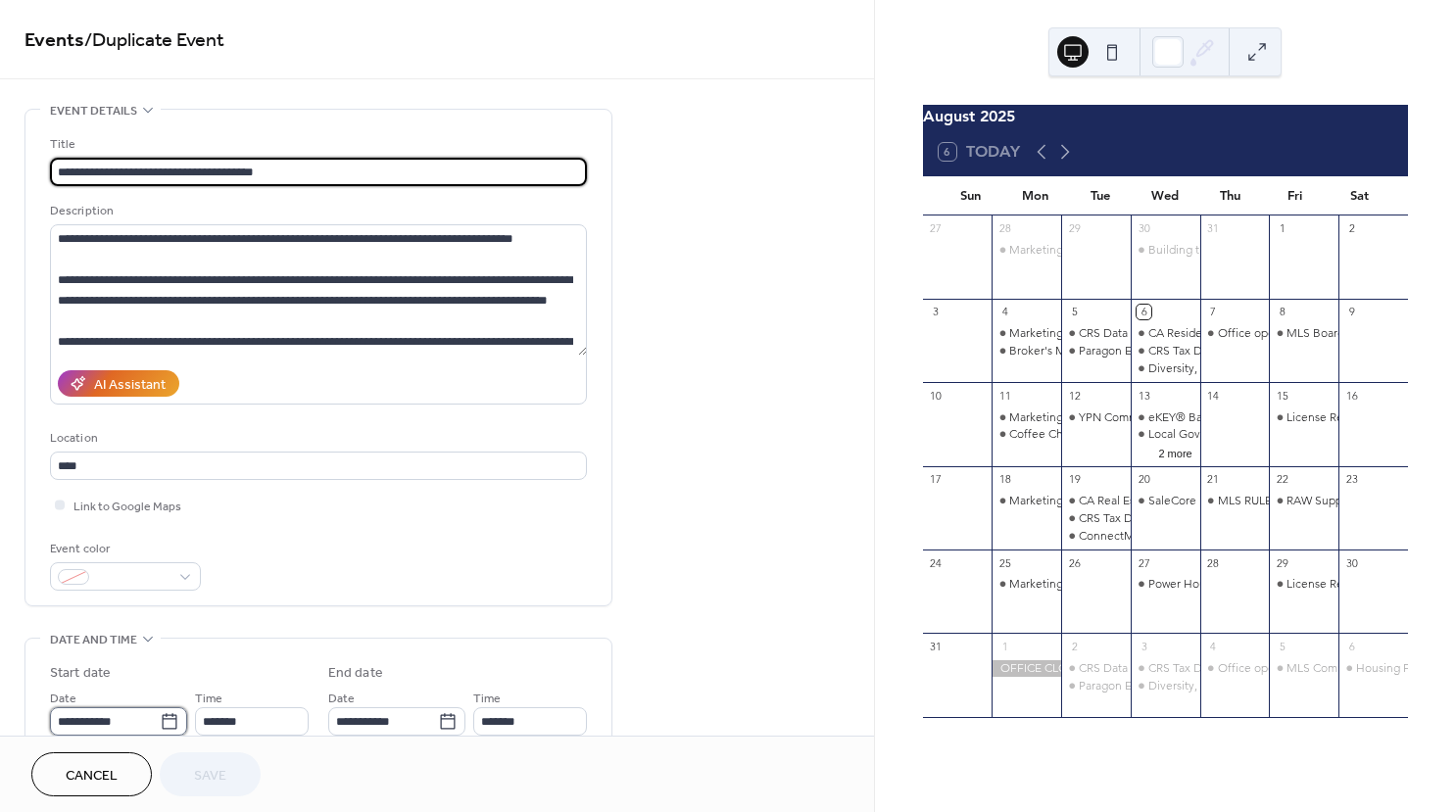 click on "**********" at bounding box center [105, 721] 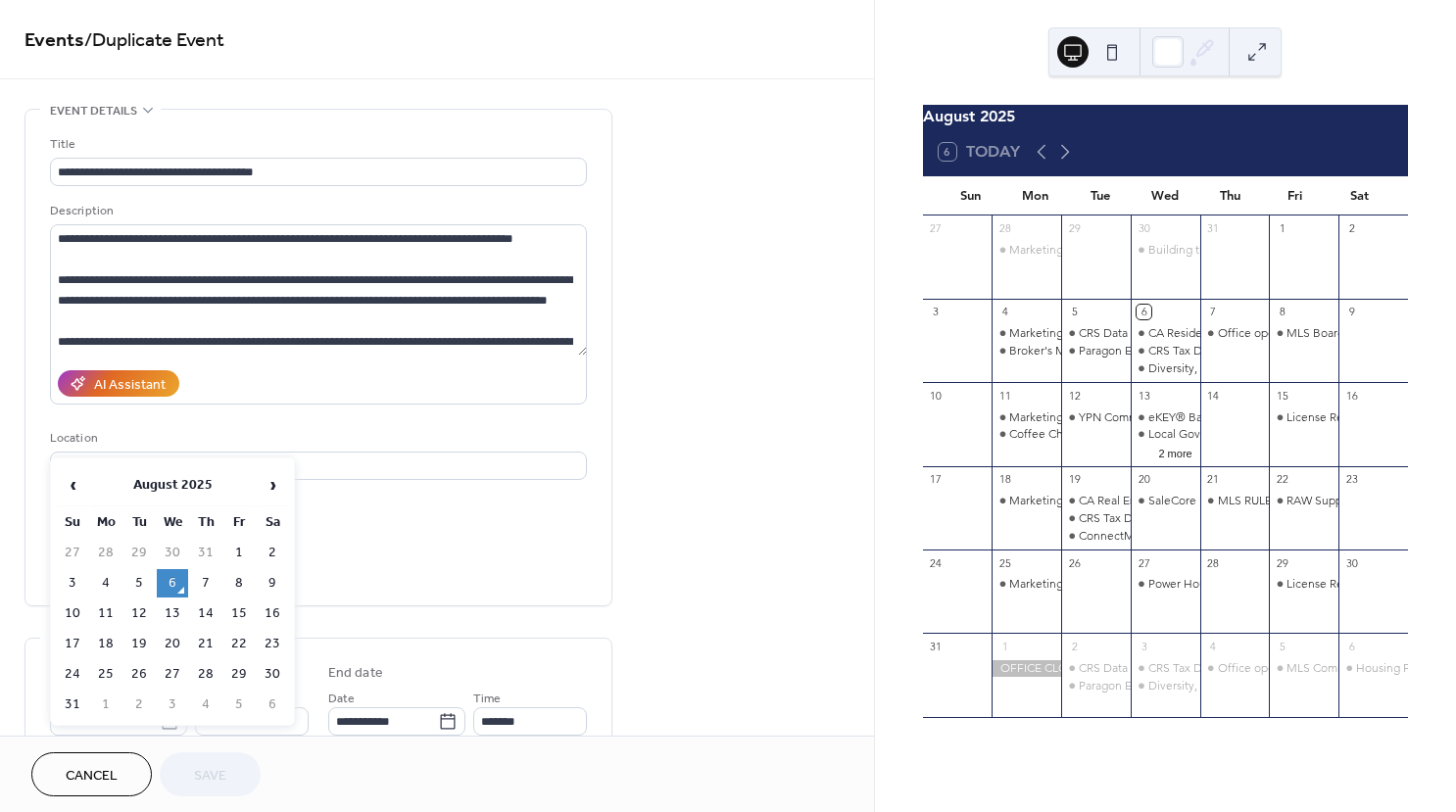 click on "19" at bounding box center [139, 644] 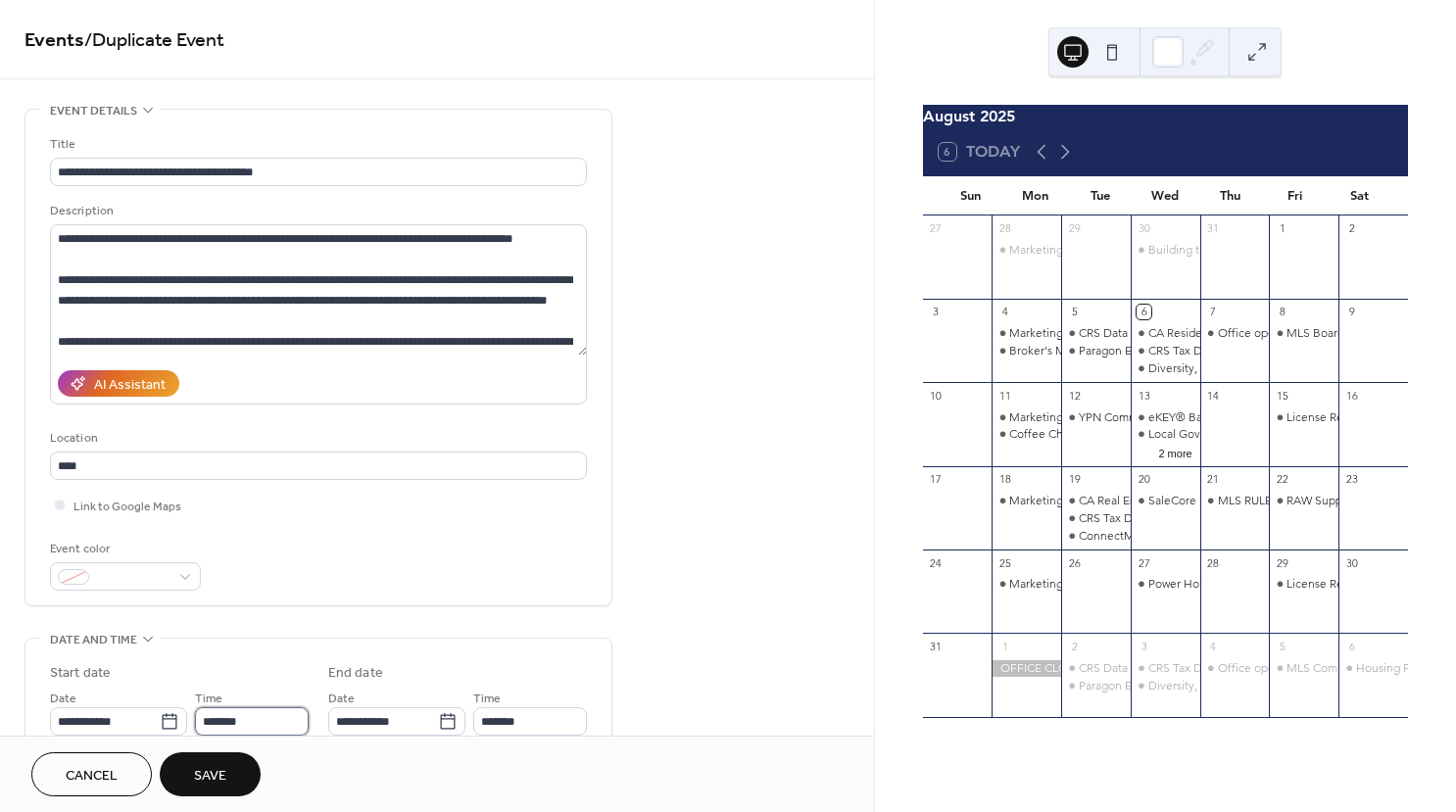 click on "*******" at bounding box center [252, 721] 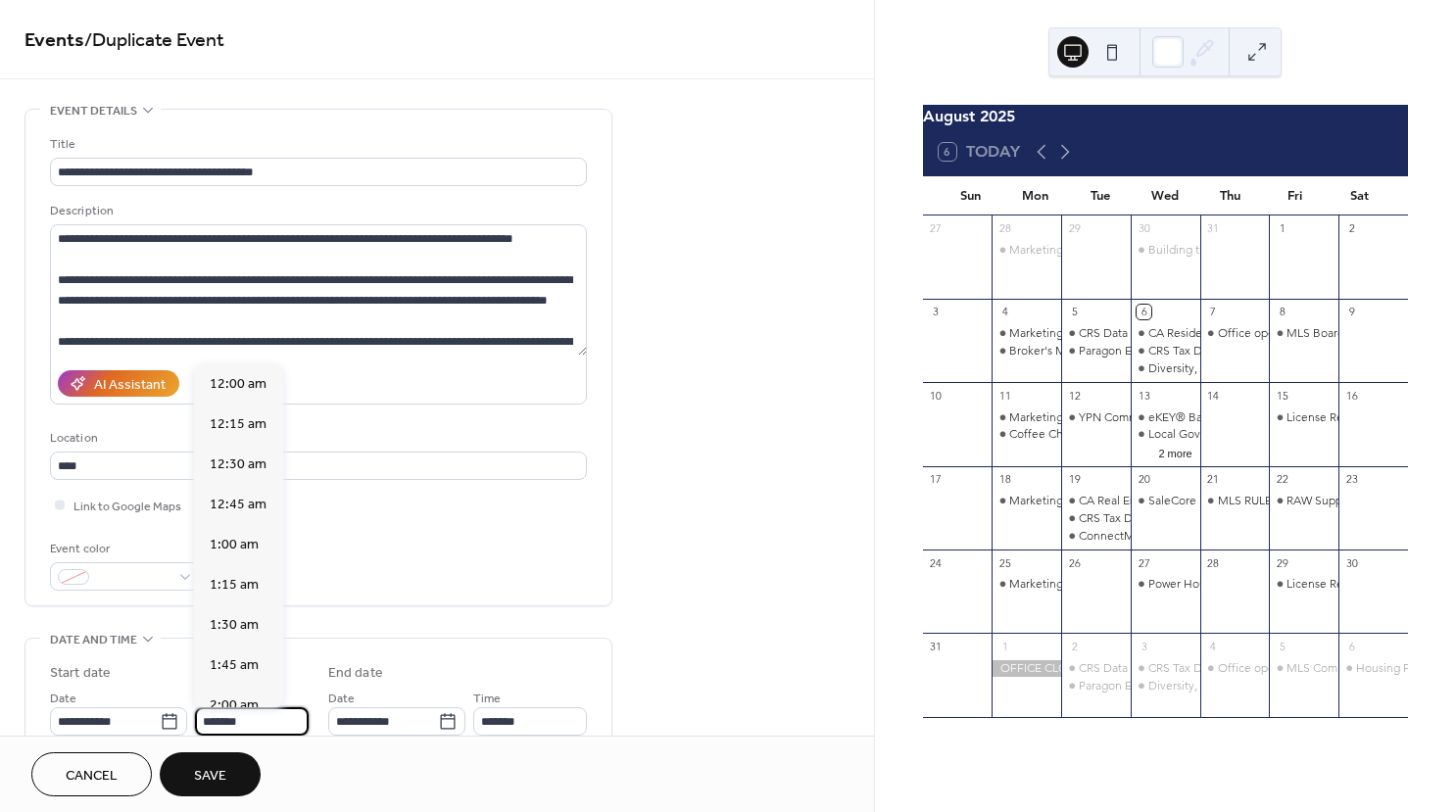 scroll, scrollTop: 1, scrollLeft: 0, axis: vertical 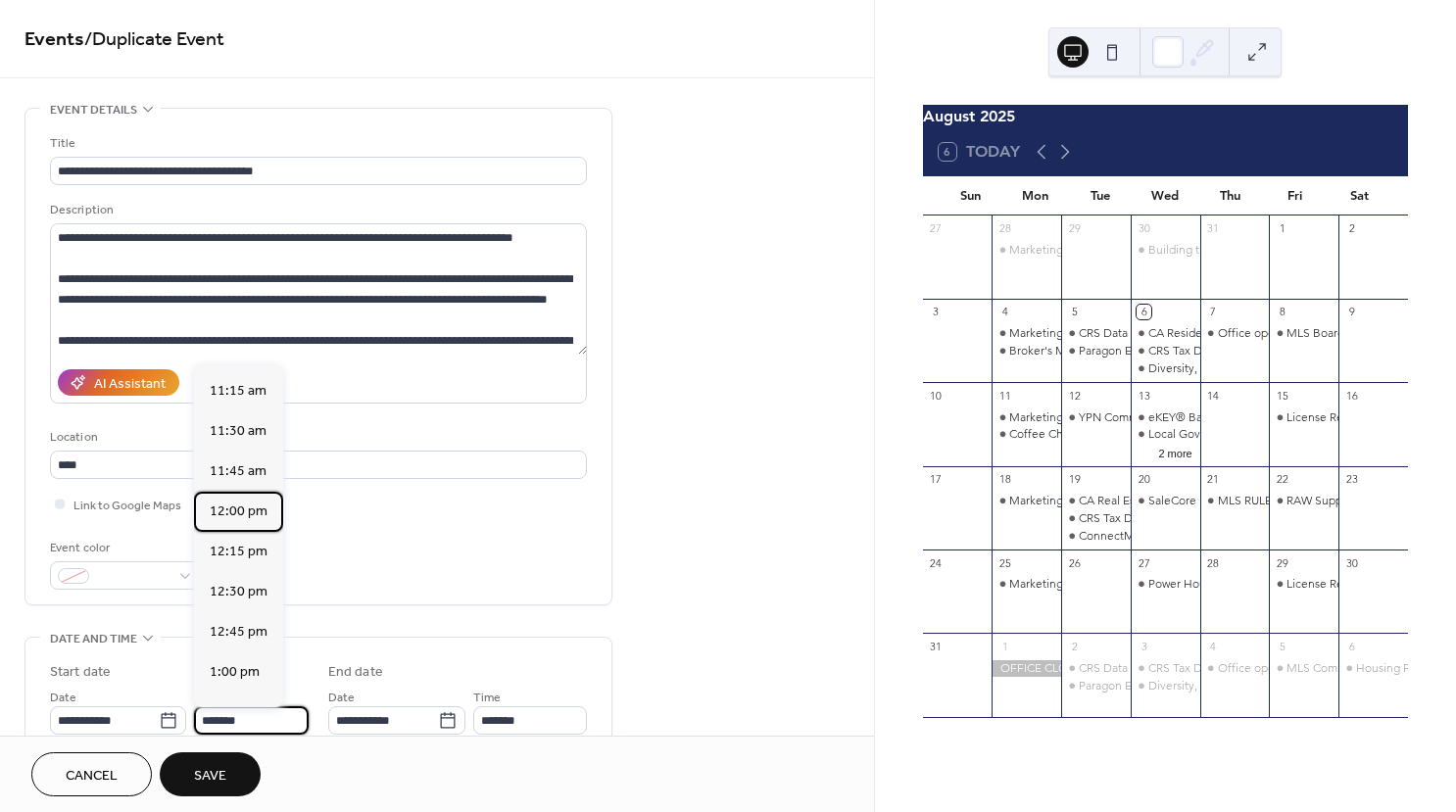 click on "12:00 pm" at bounding box center (238, 511) 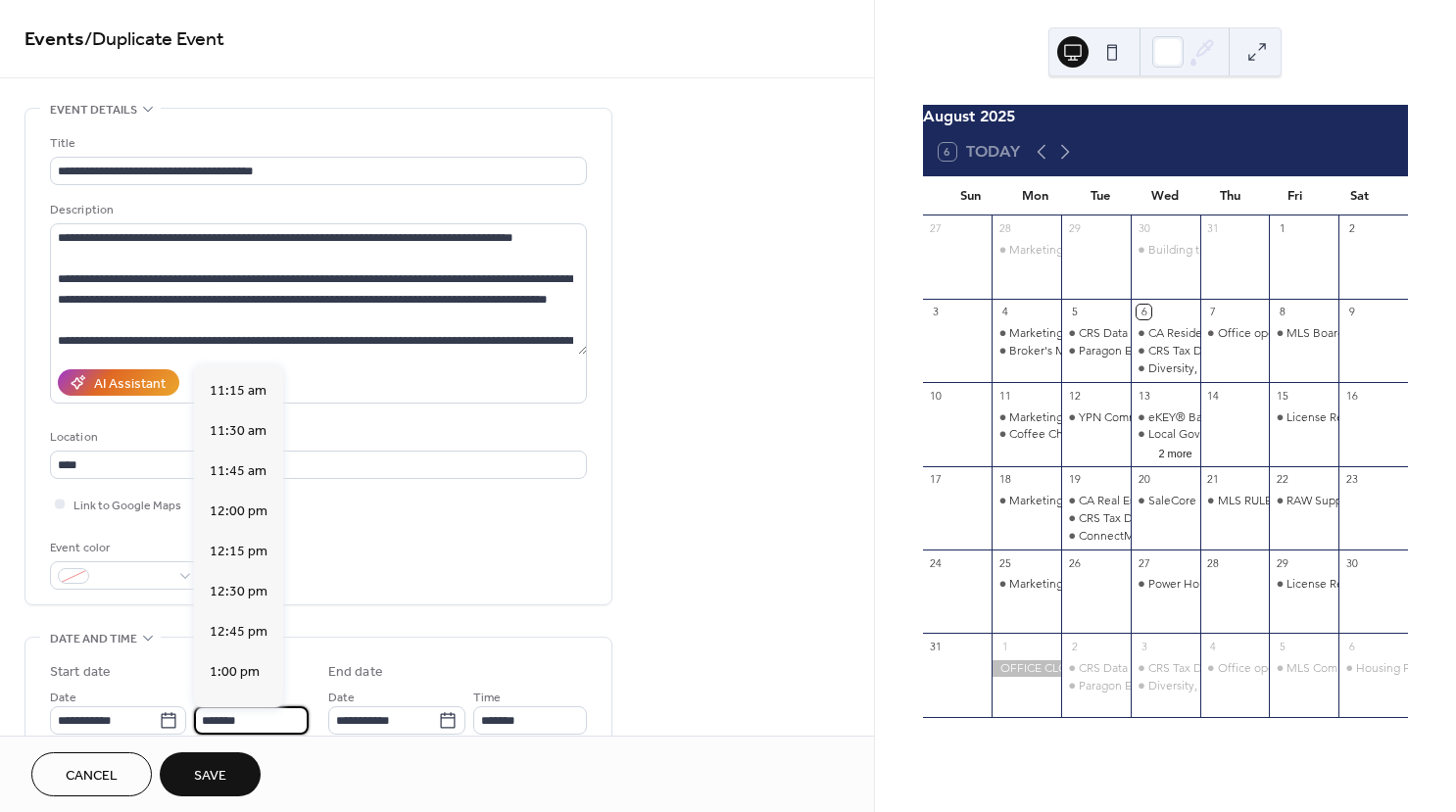 type on "********" 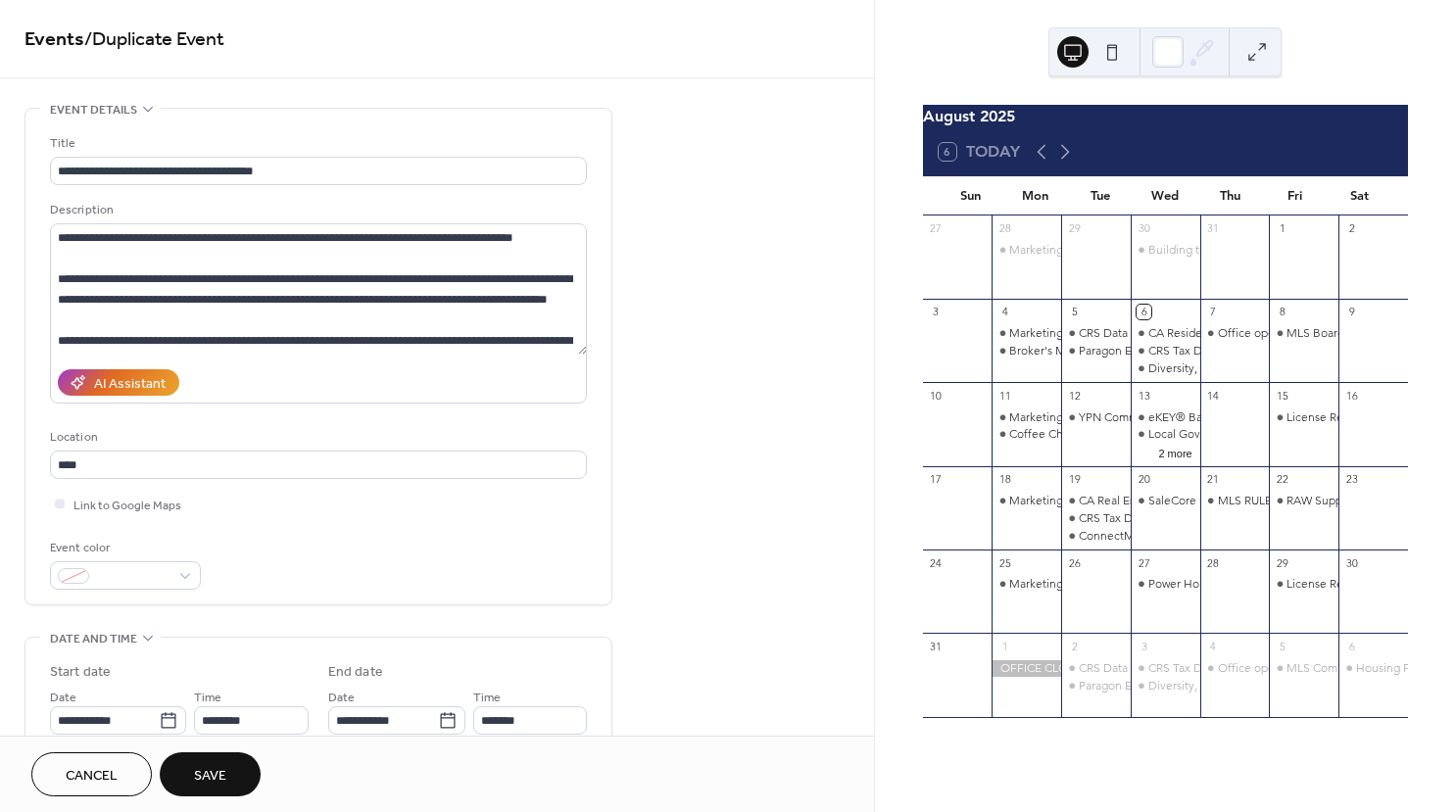 scroll, scrollTop: 0, scrollLeft: 0, axis: both 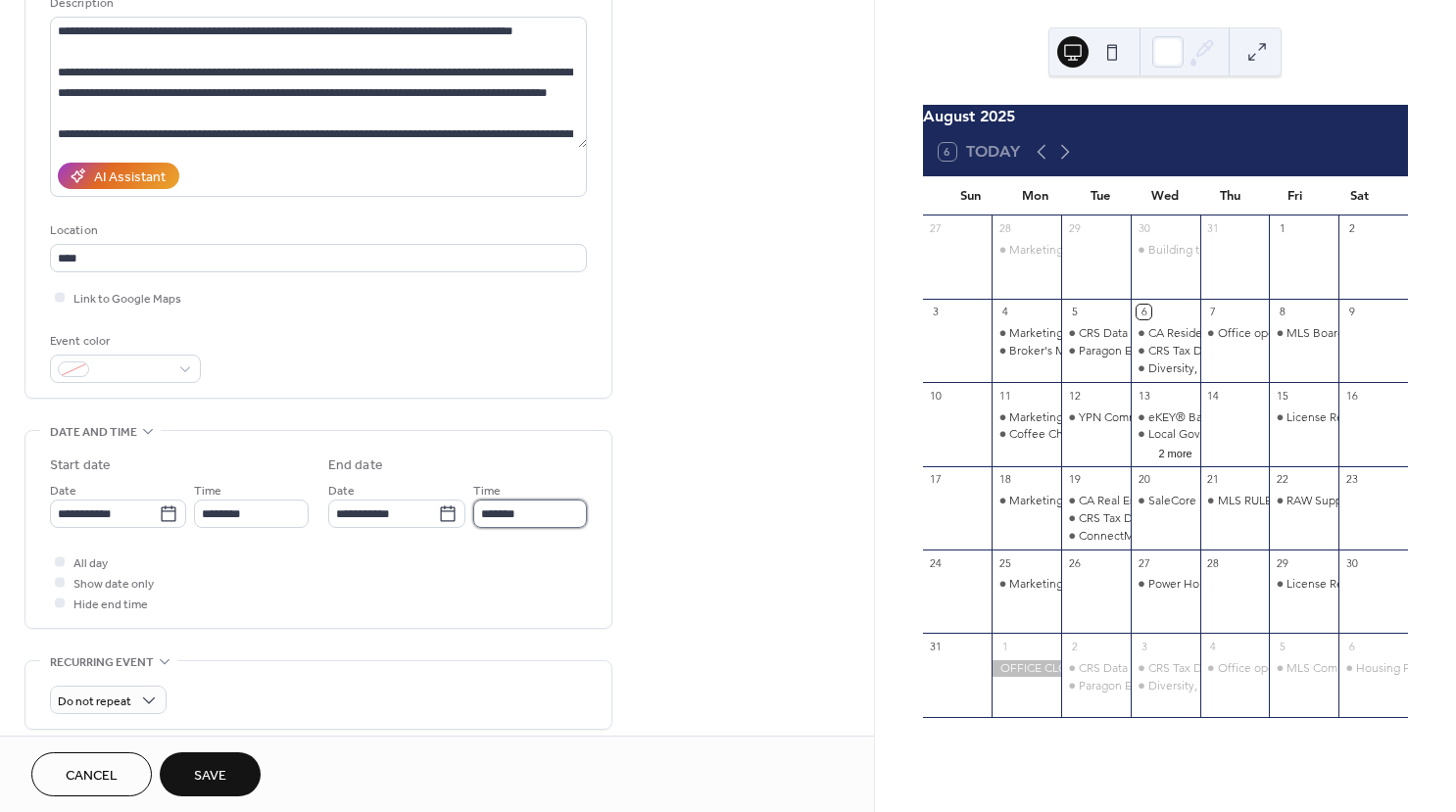 click on "*******" at bounding box center [530, 513] 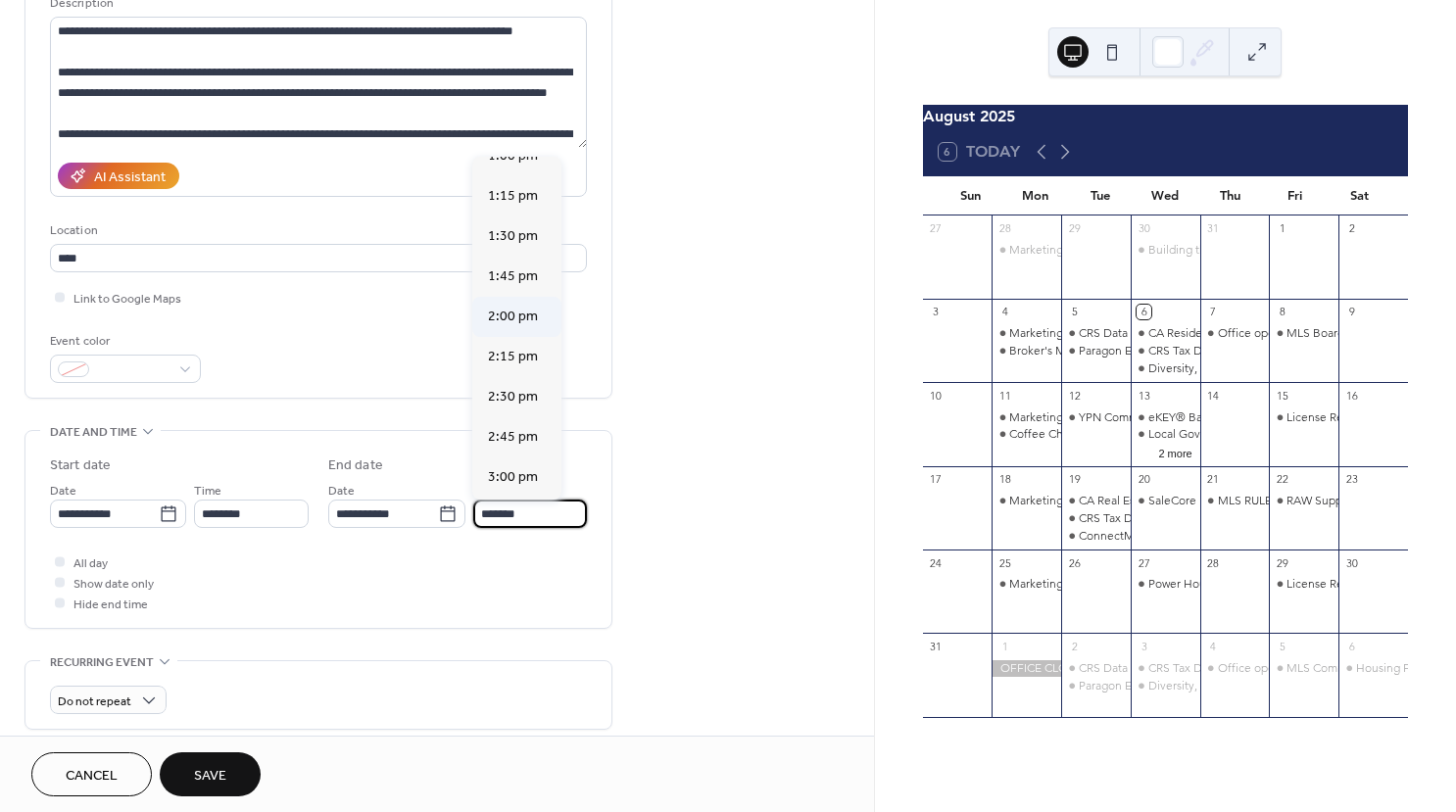scroll, scrollTop: 51, scrollLeft: 0, axis: vertical 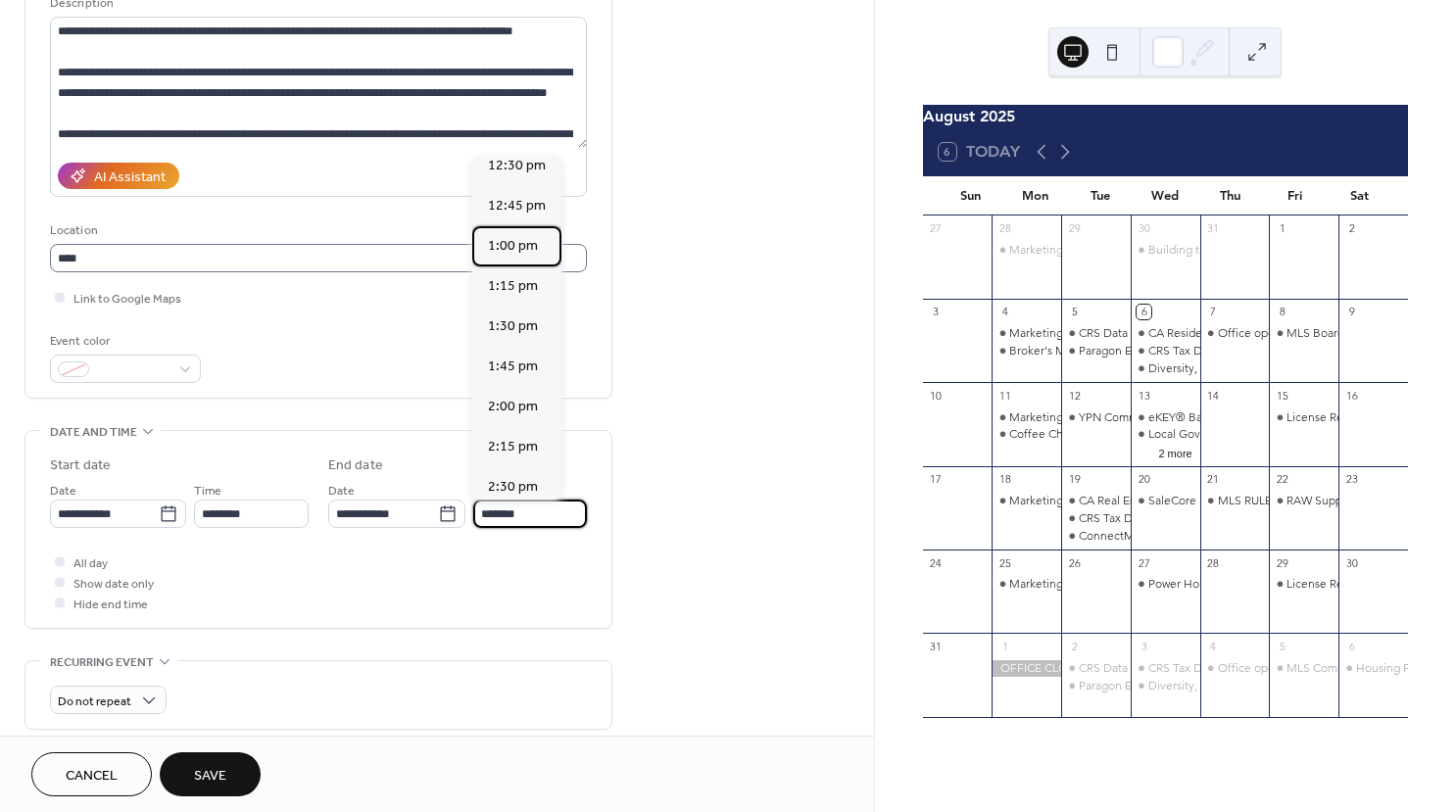 click on "1:00 pm" at bounding box center (512, 246) 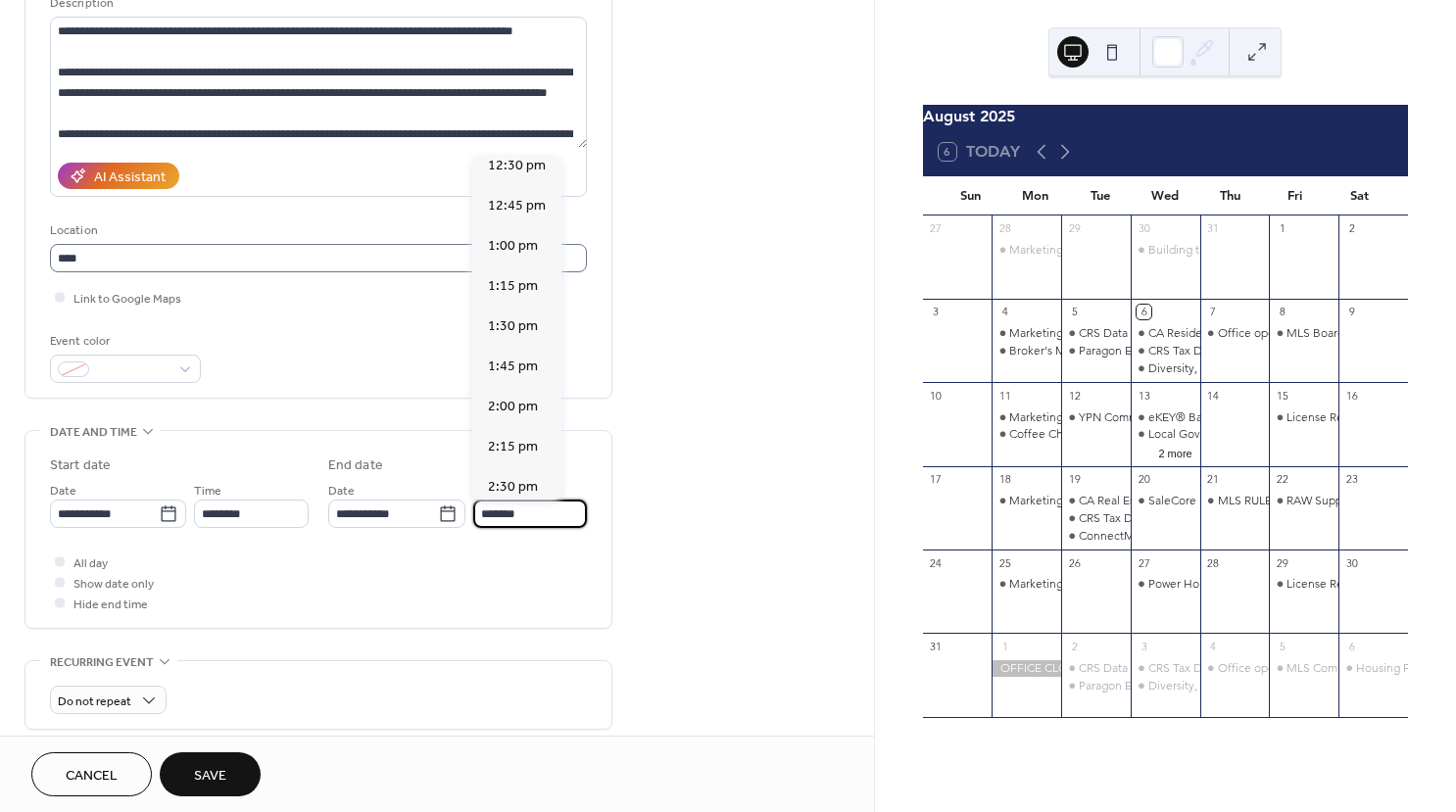 type on "*******" 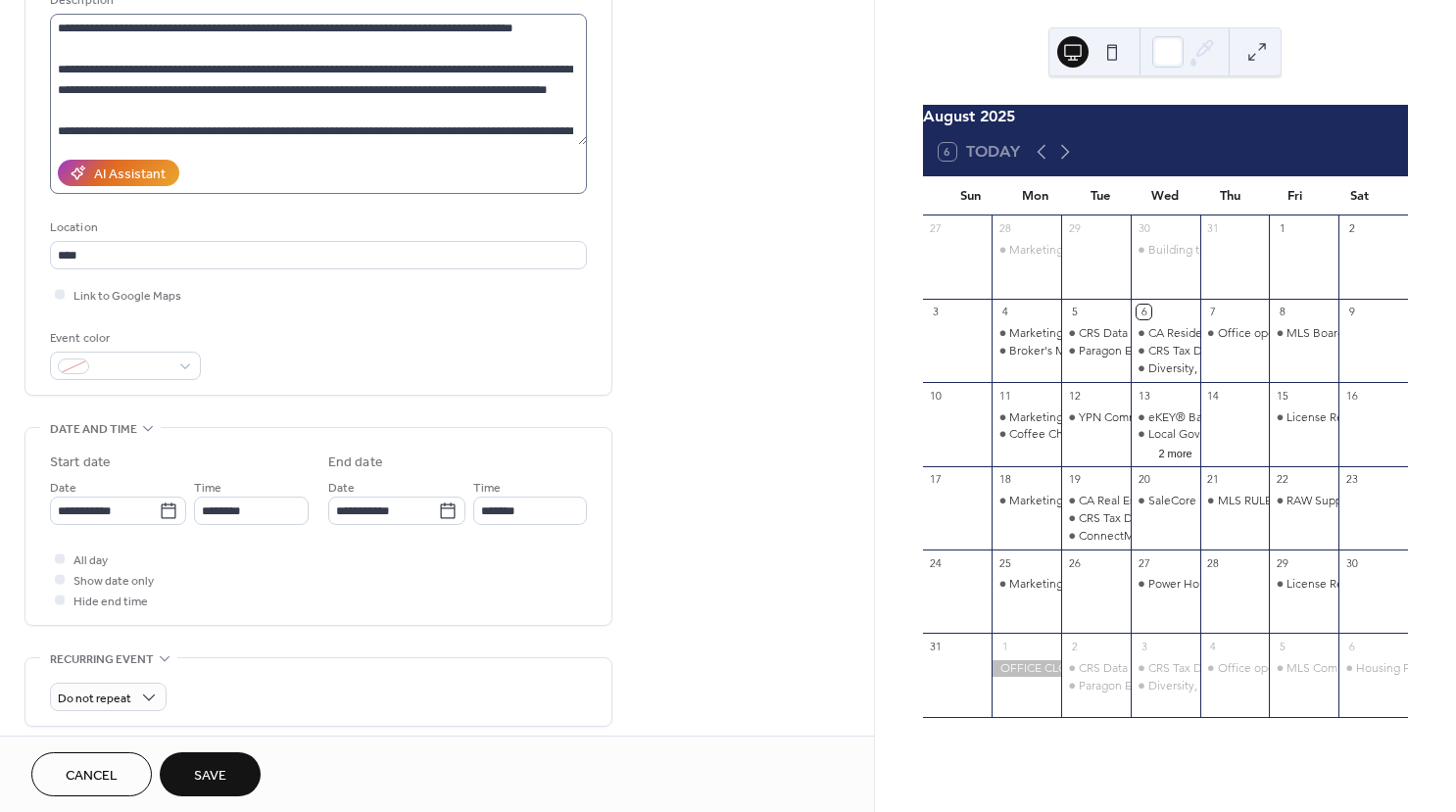 scroll, scrollTop: 0, scrollLeft: 0, axis: both 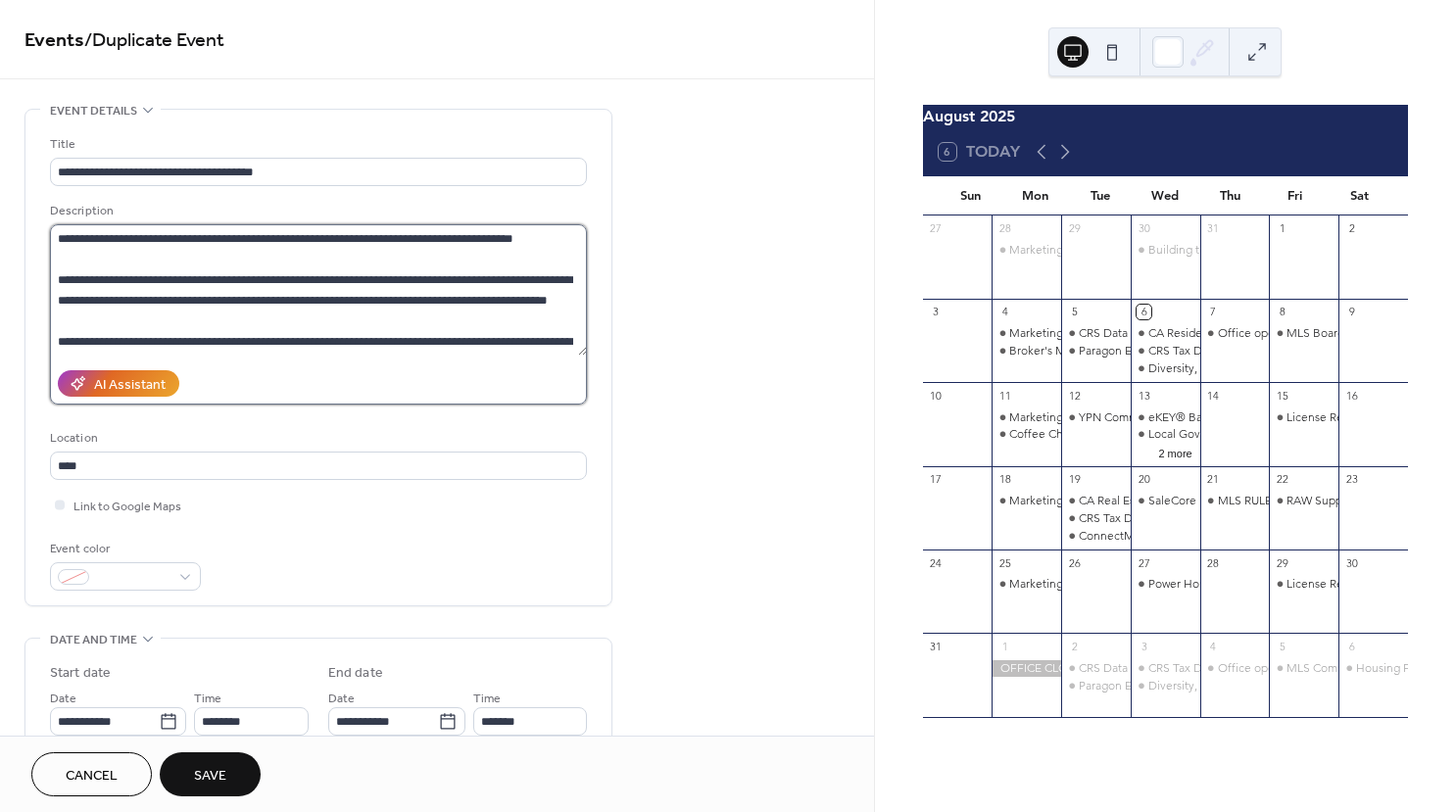 click on "**********" at bounding box center (318, 290) 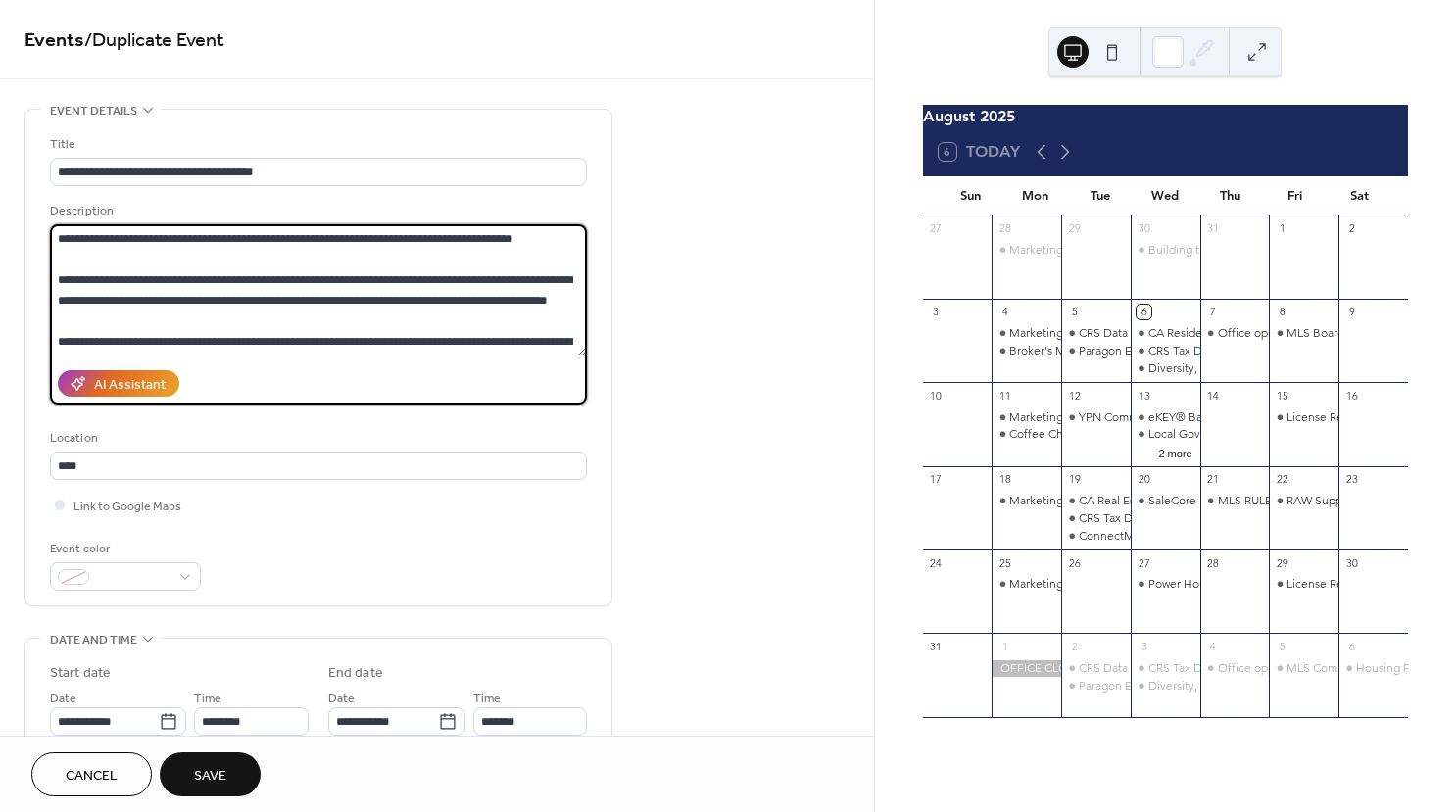 paste on "**********" 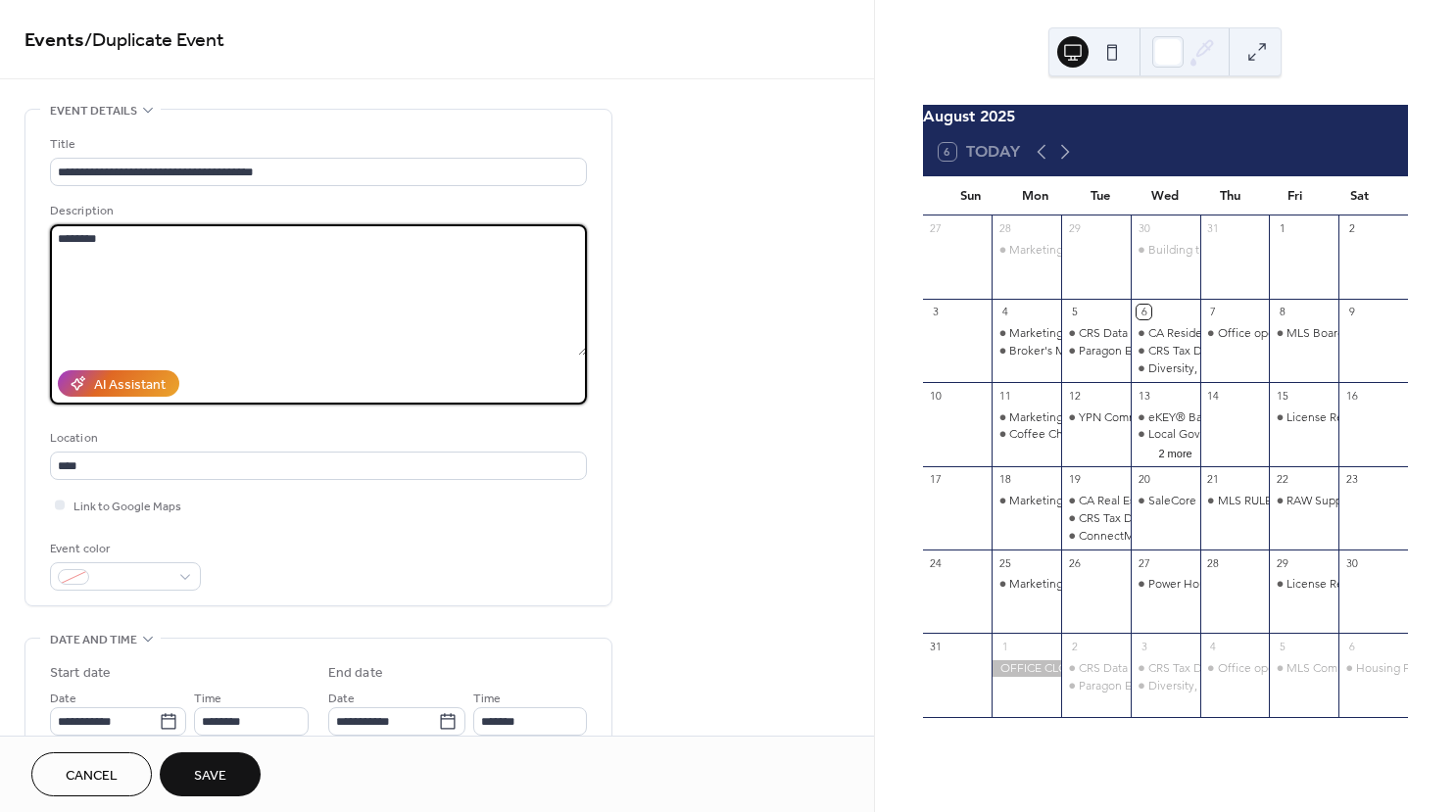 drag, startPoint x: 146, startPoint y: 235, endPoint x: 31, endPoint y: 227, distance: 115.277925 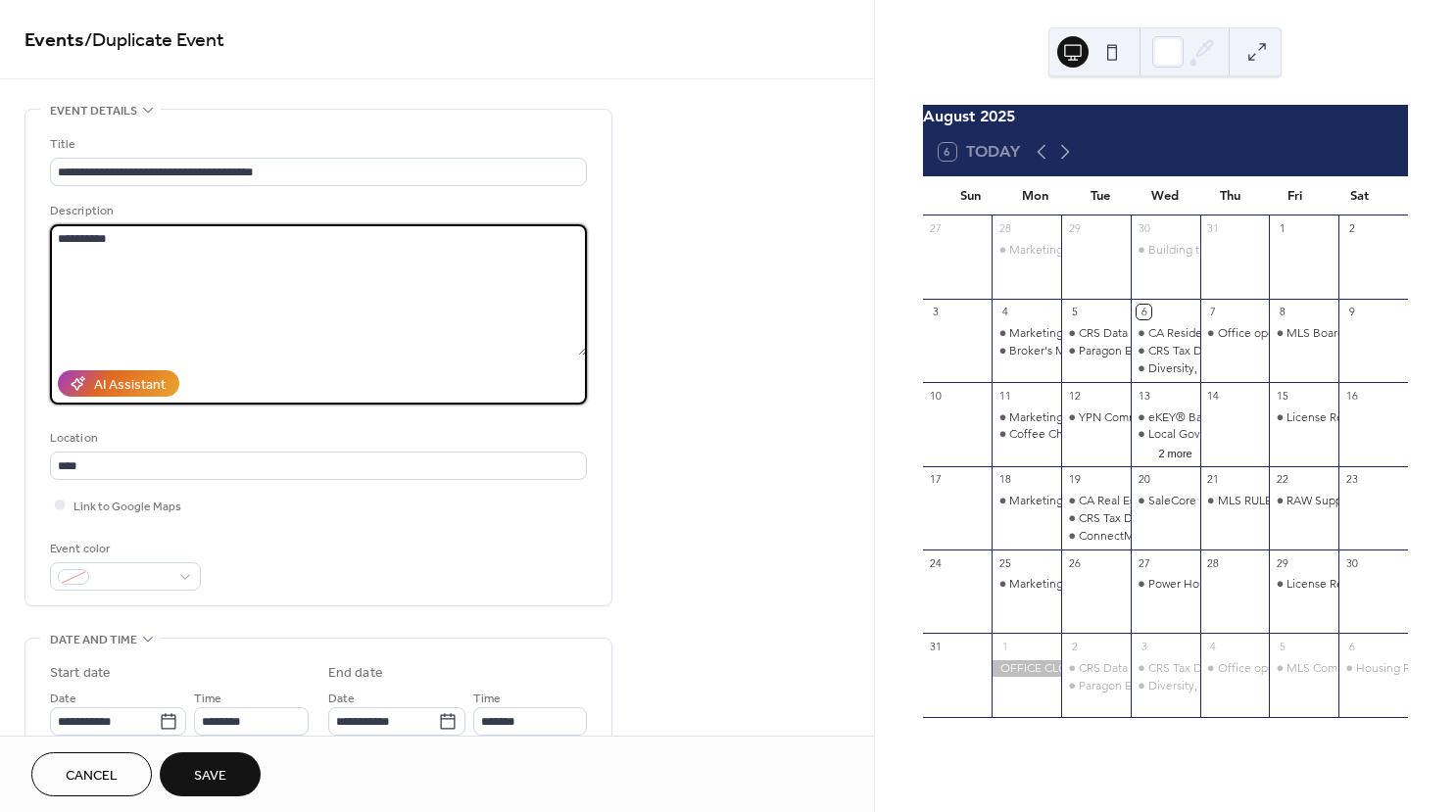 paste on "**********" 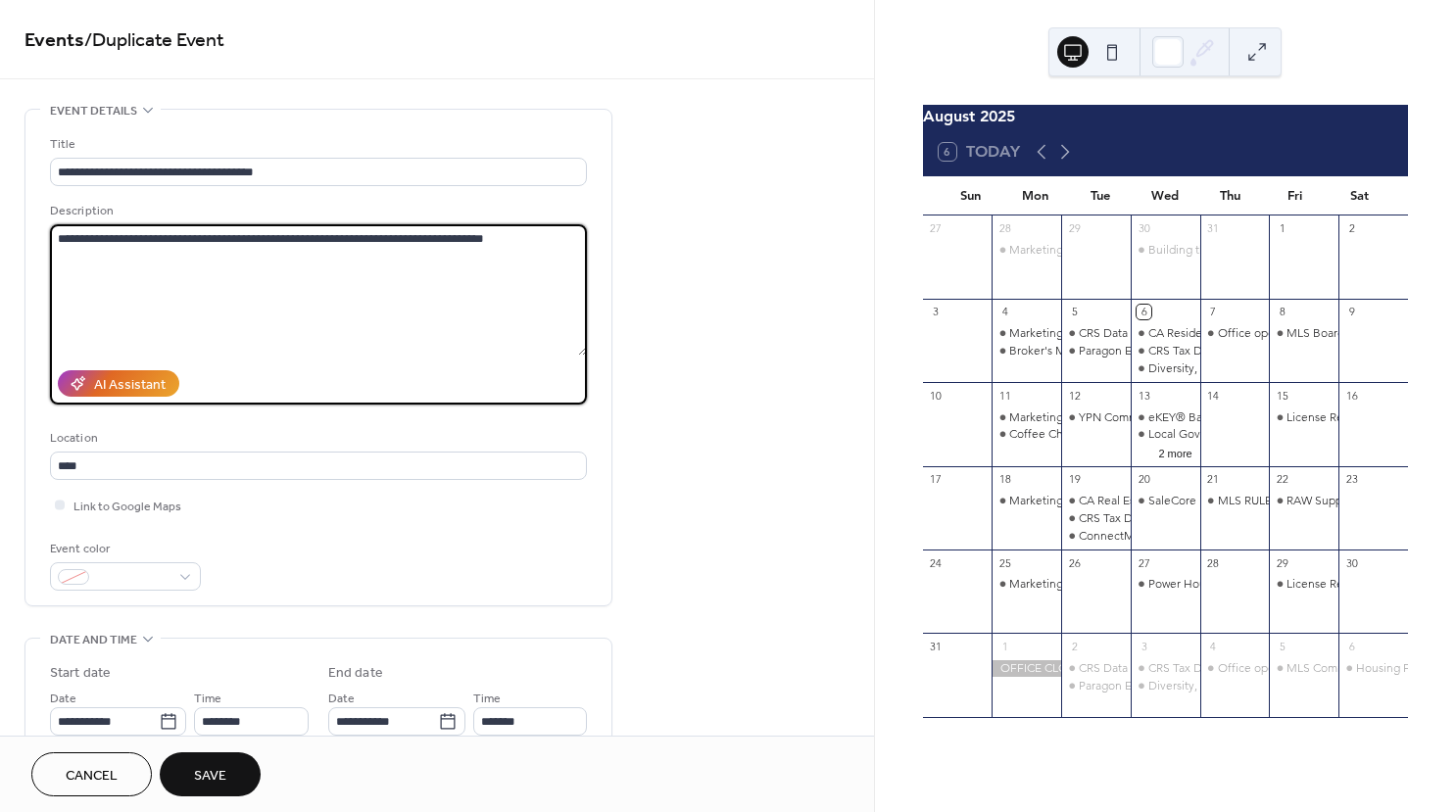 type on "**********" 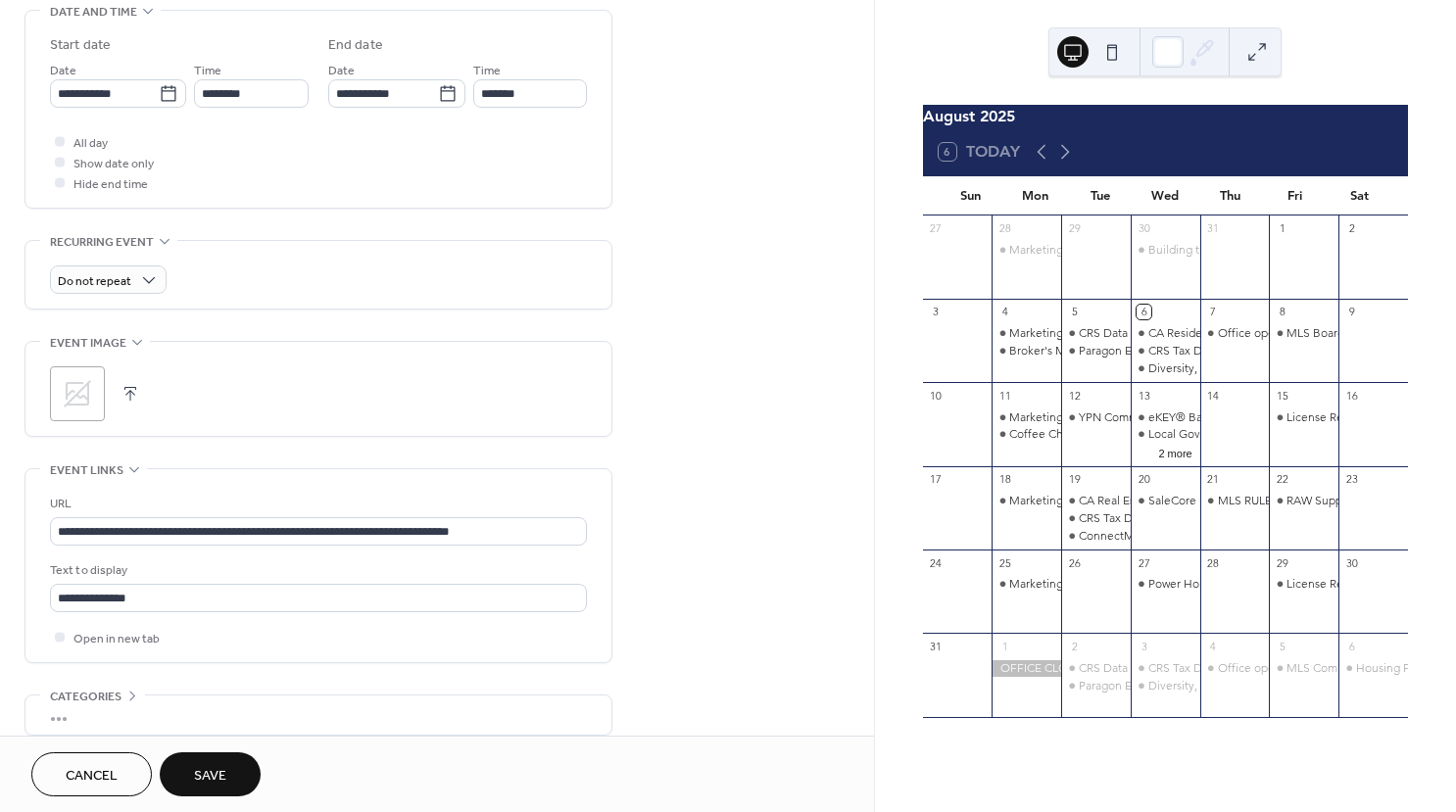 scroll, scrollTop: 633, scrollLeft: 0, axis: vertical 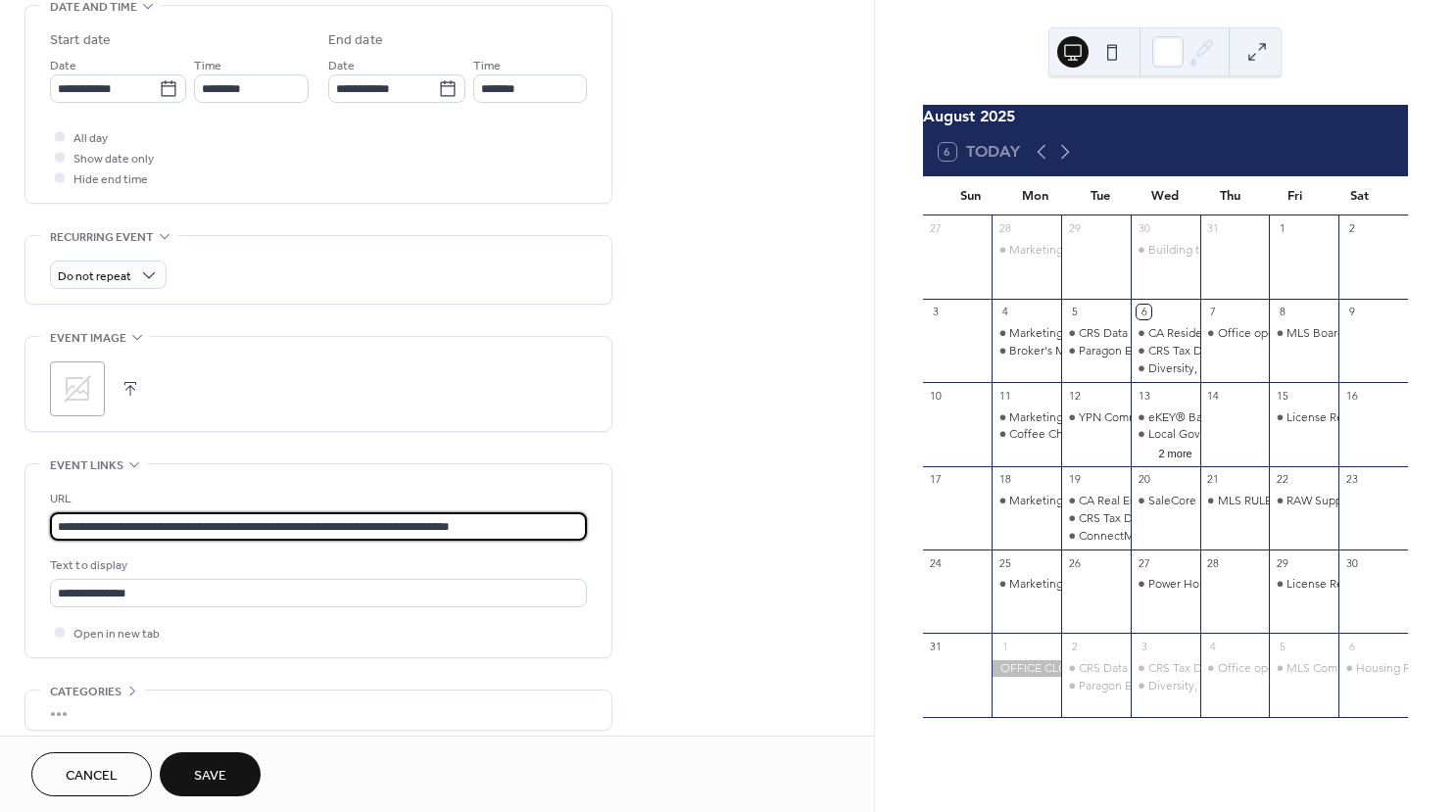 click on "**********" at bounding box center [318, 526] 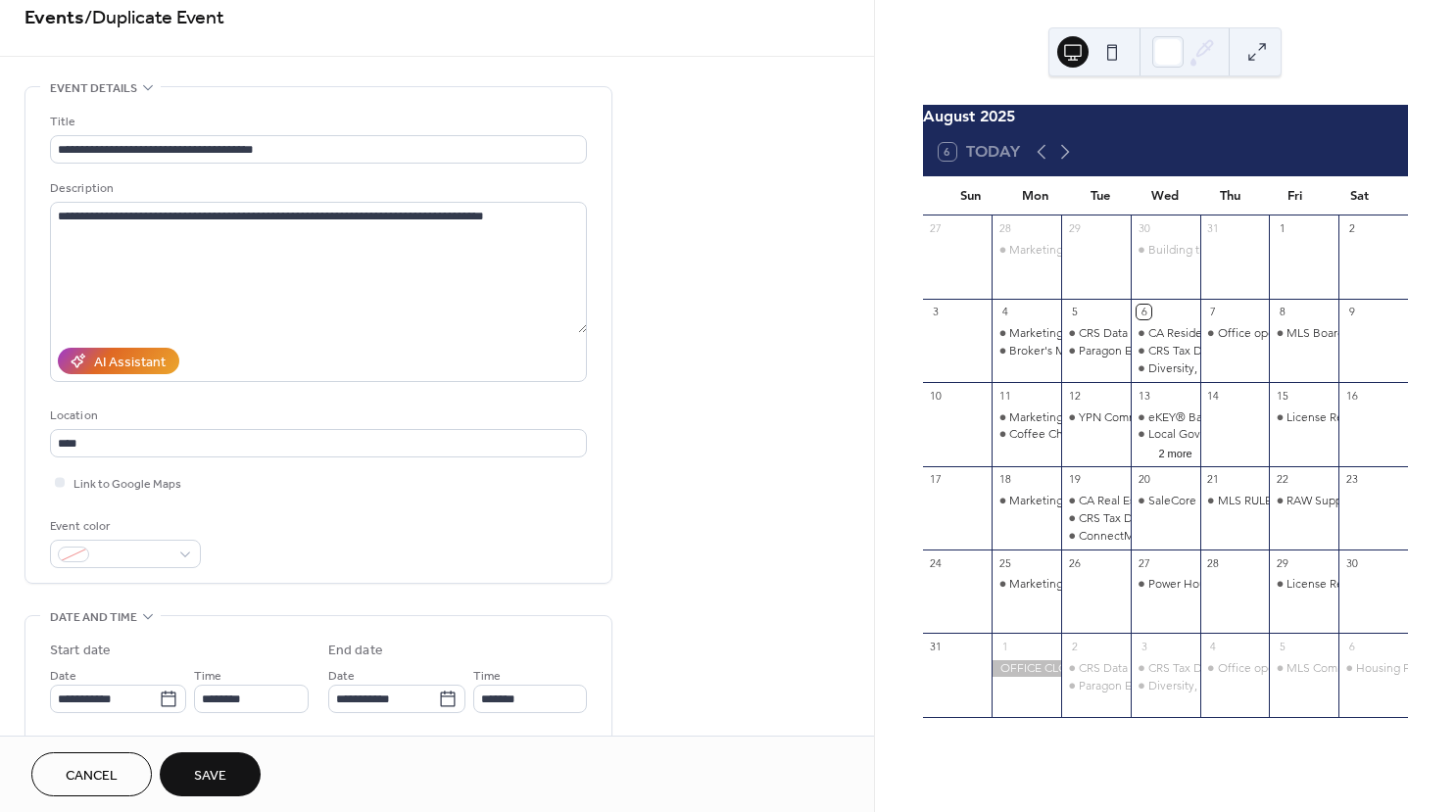 scroll, scrollTop: 0, scrollLeft: 0, axis: both 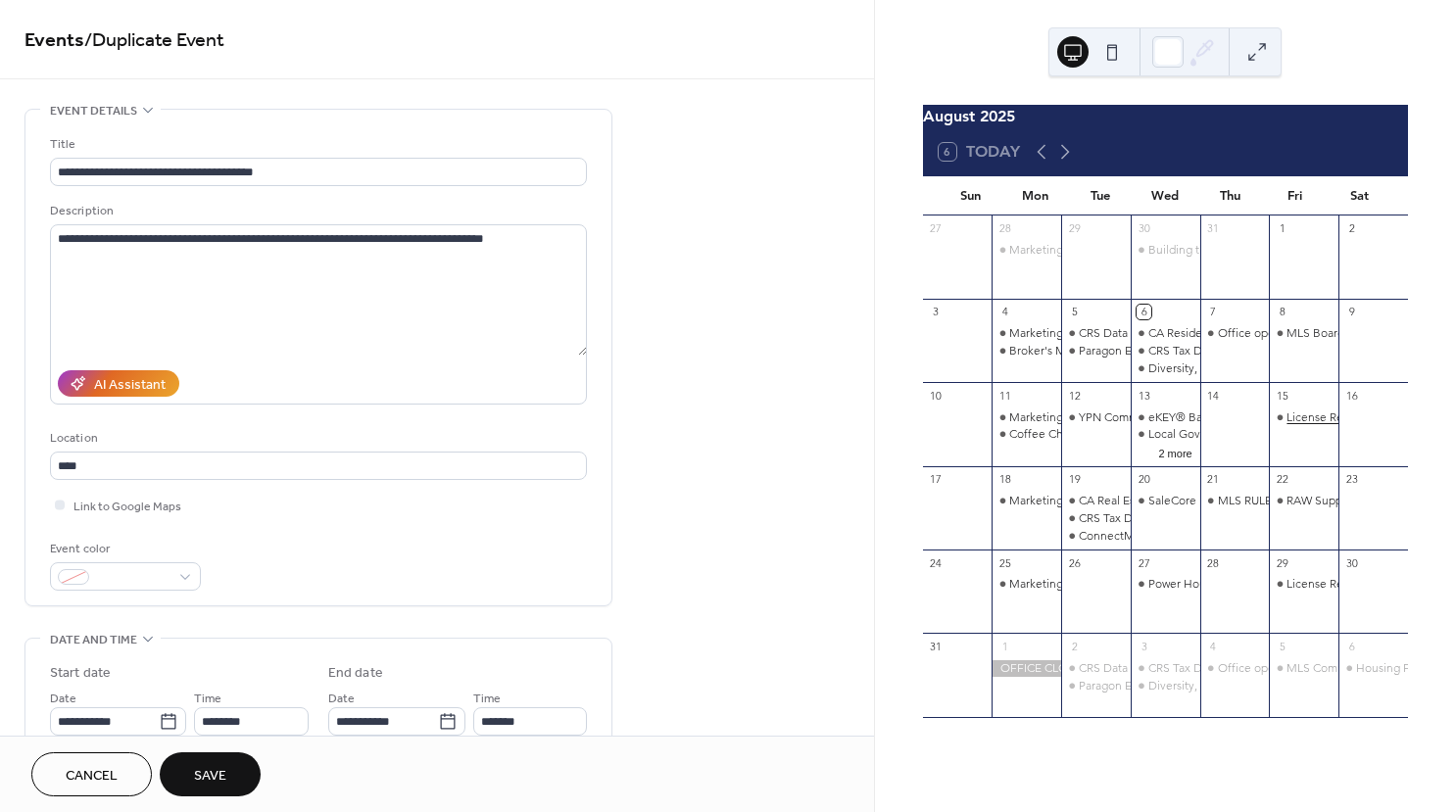 type on "**********" 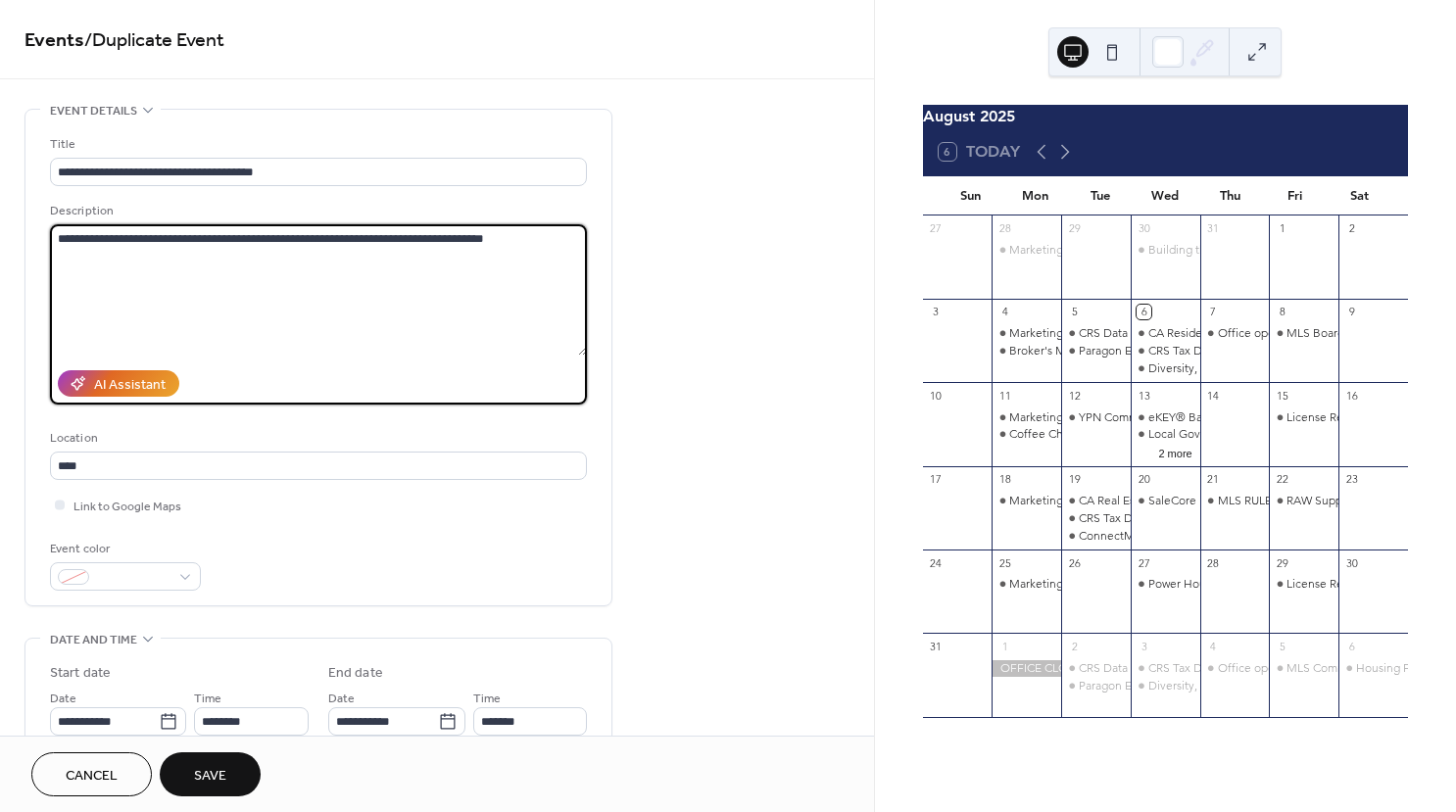 click on "**********" at bounding box center [318, 290] 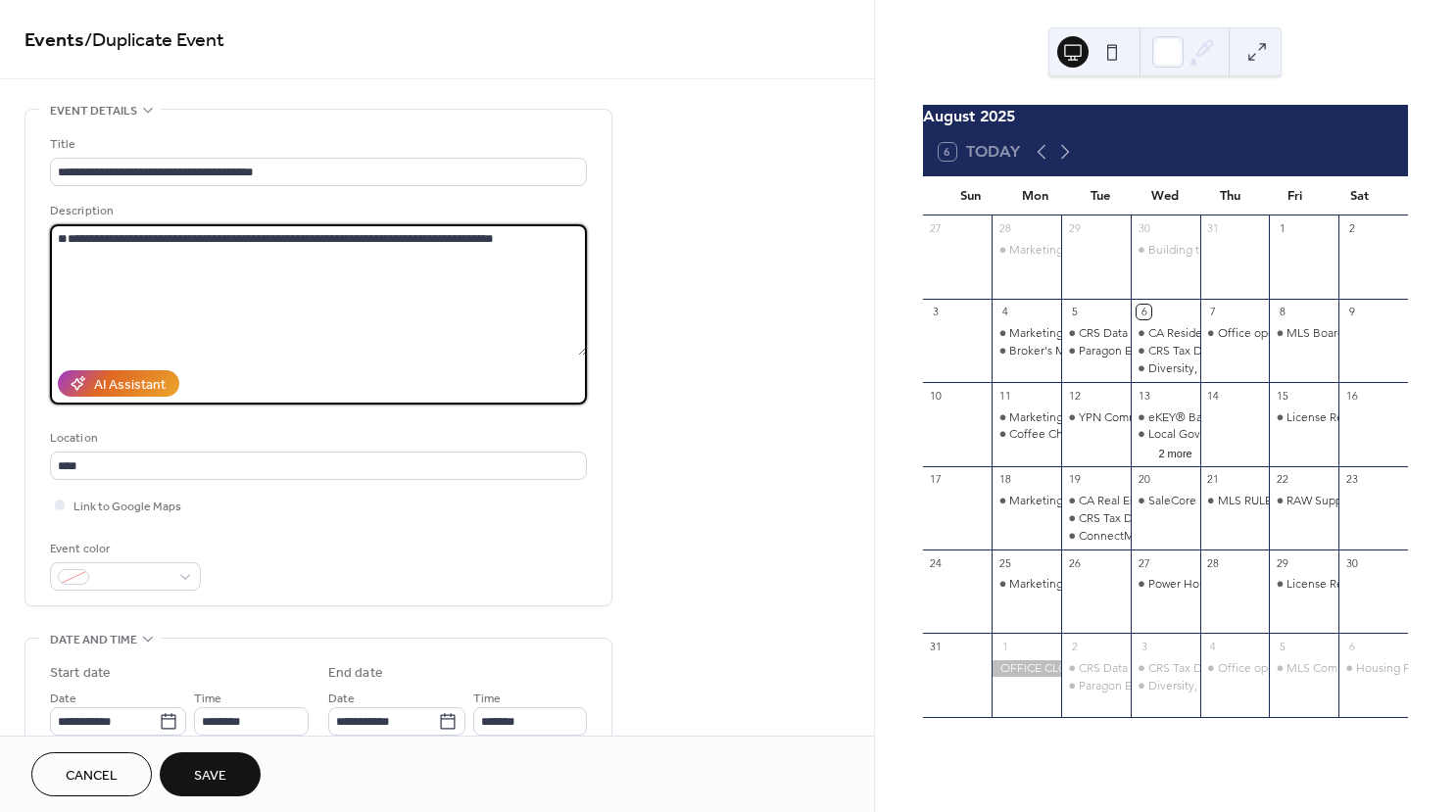 paste on "**********" 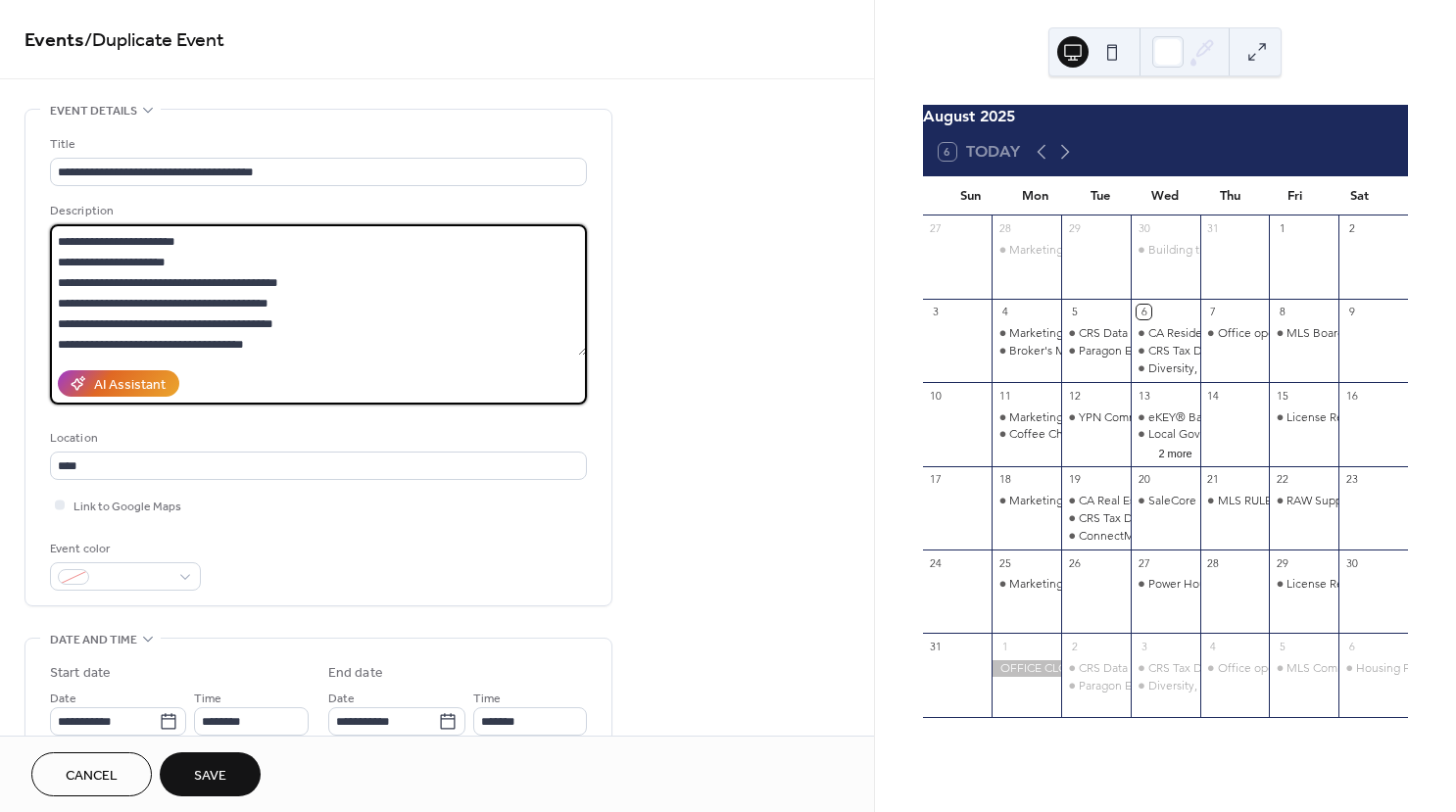 scroll, scrollTop: 0, scrollLeft: 0, axis: both 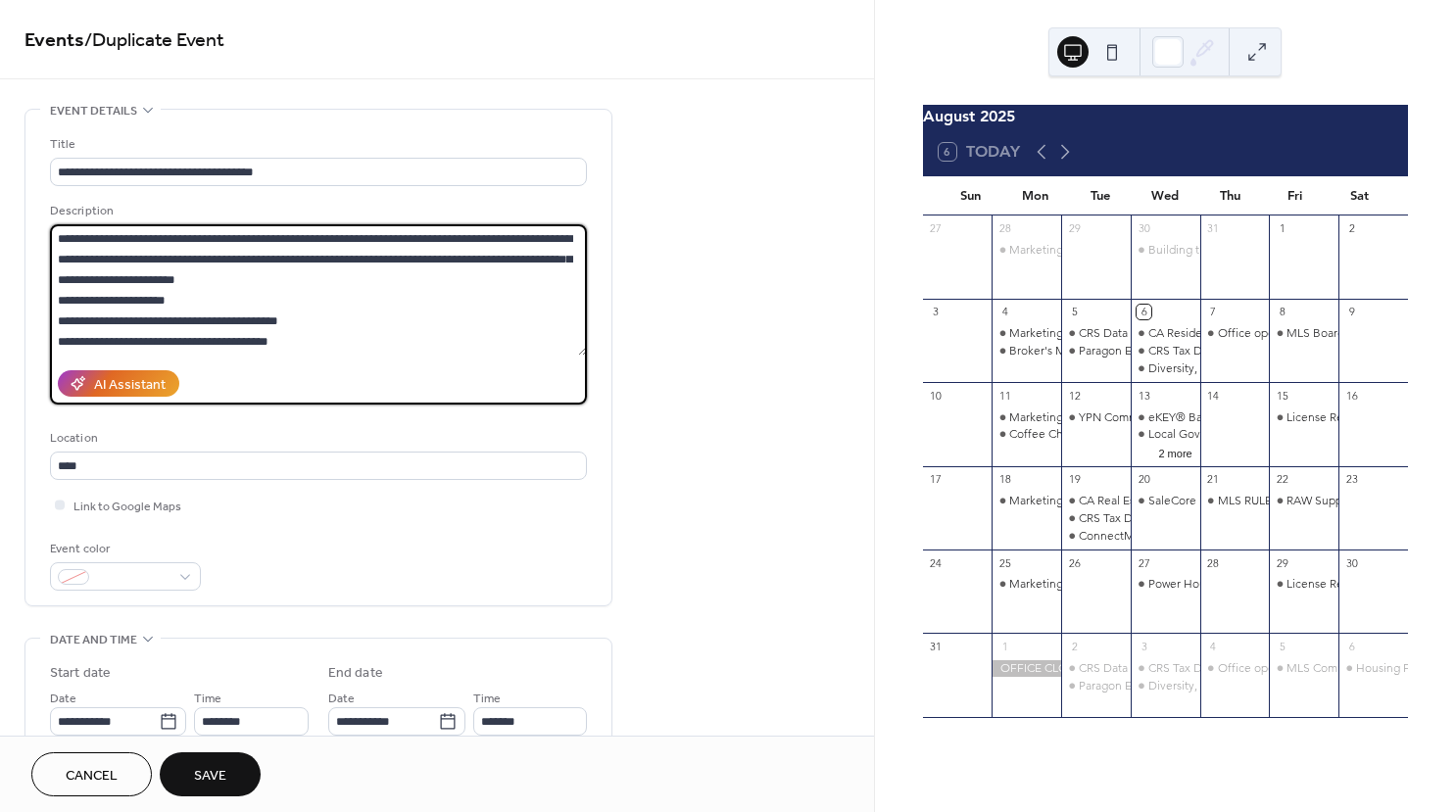 drag, startPoint x: 66, startPoint y: 233, endPoint x: 45, endPoint y: 233, distance: 21 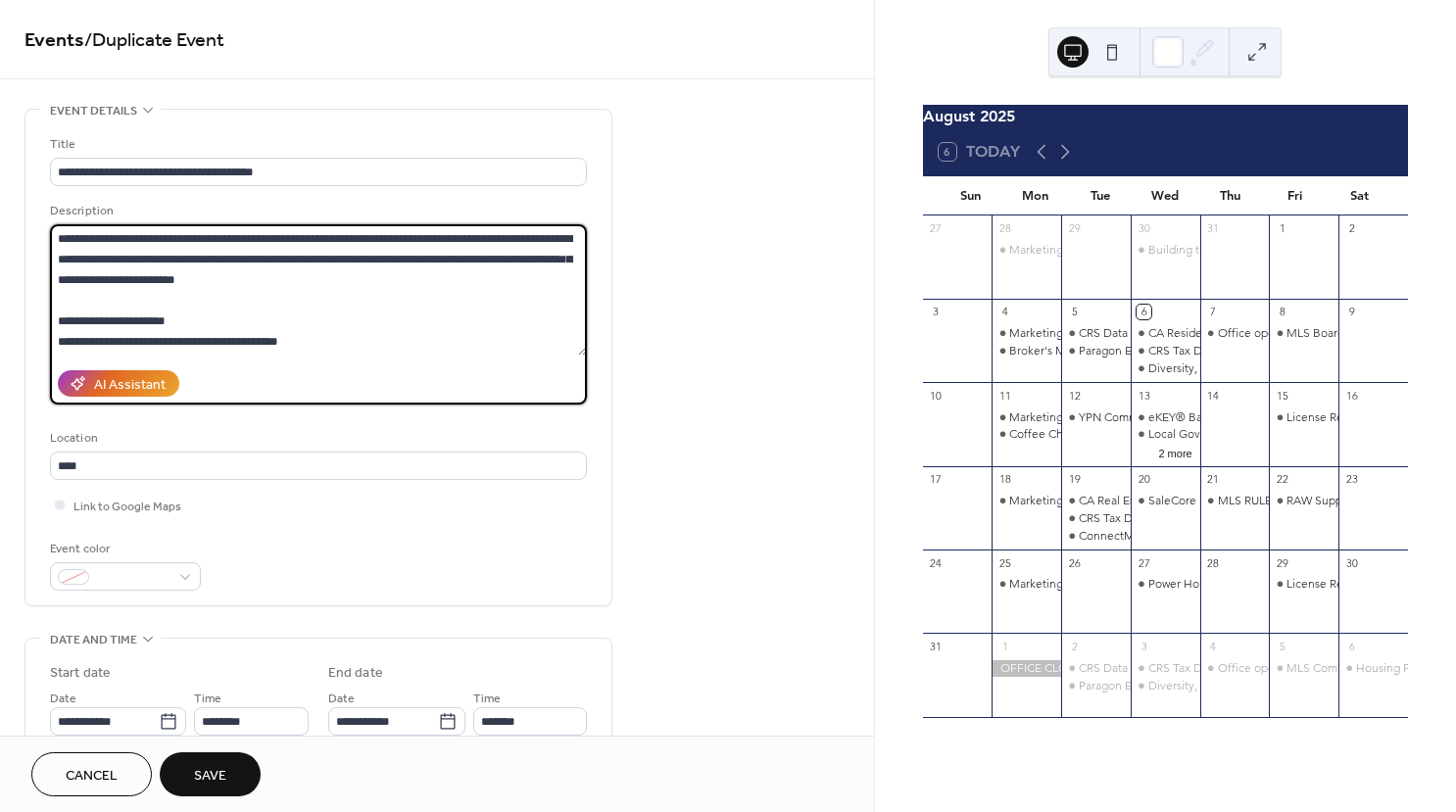 scroll, scrollTop: 103, scrollLeft: 0, axis: vertical 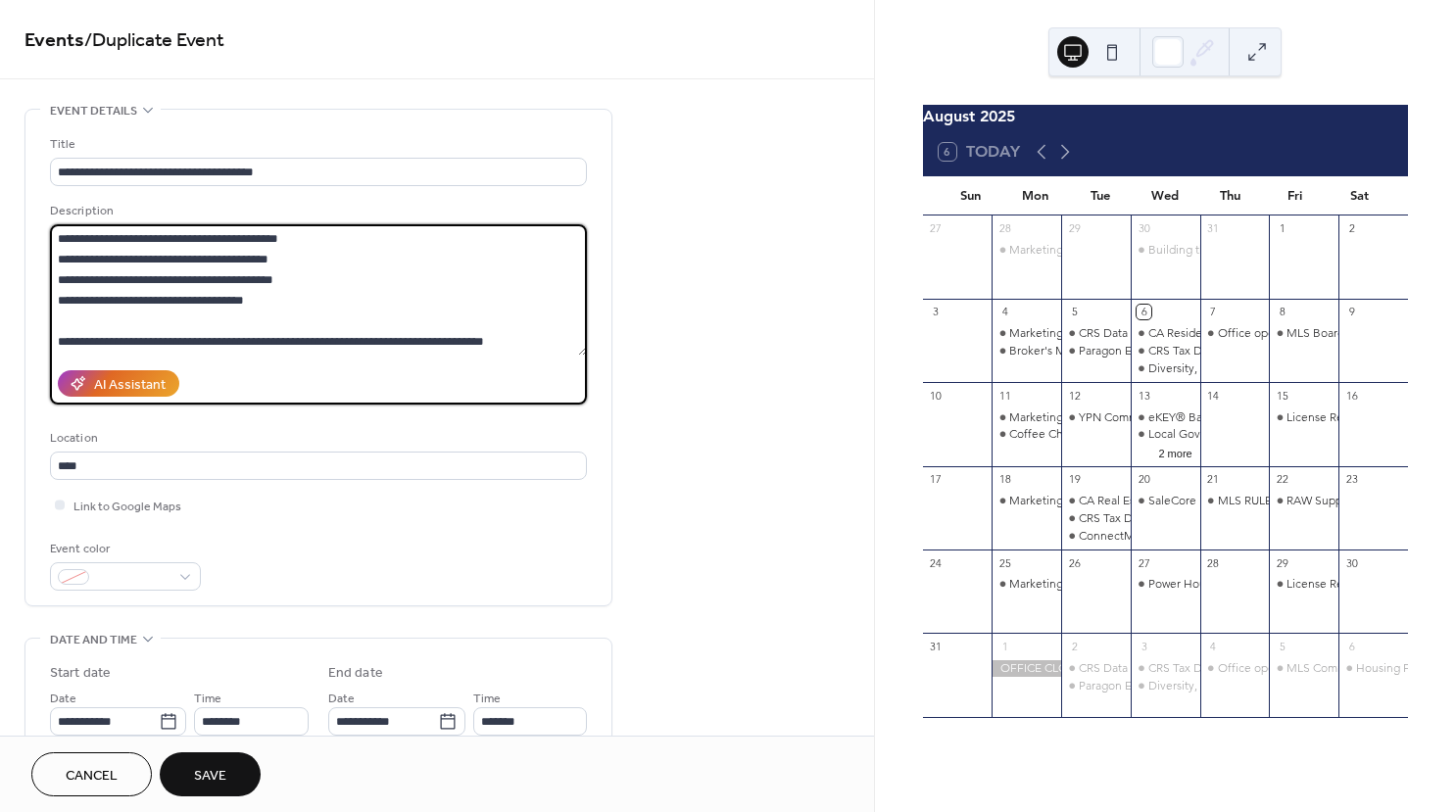 type on "**********" 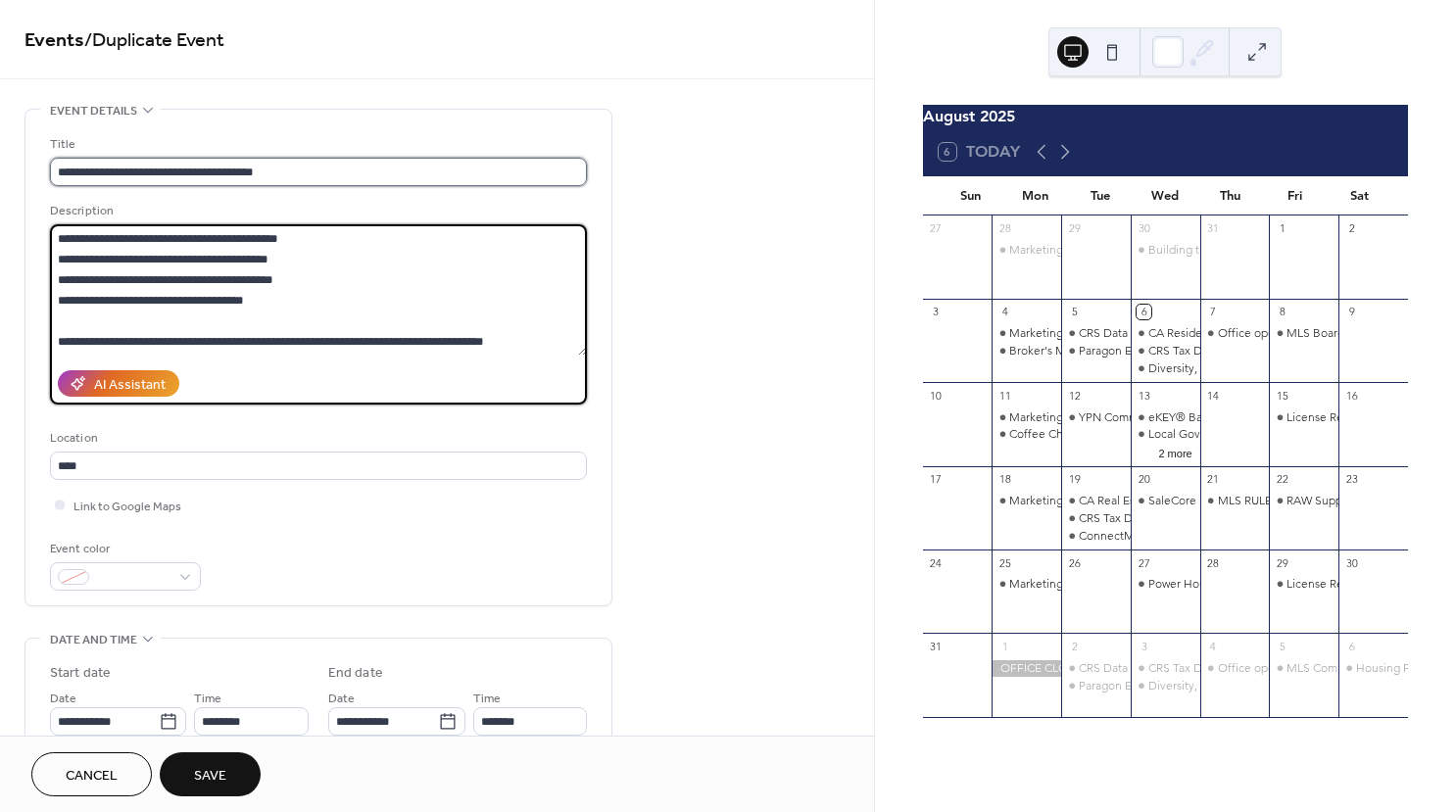 click on "**********" at bounding box center [318, 171] 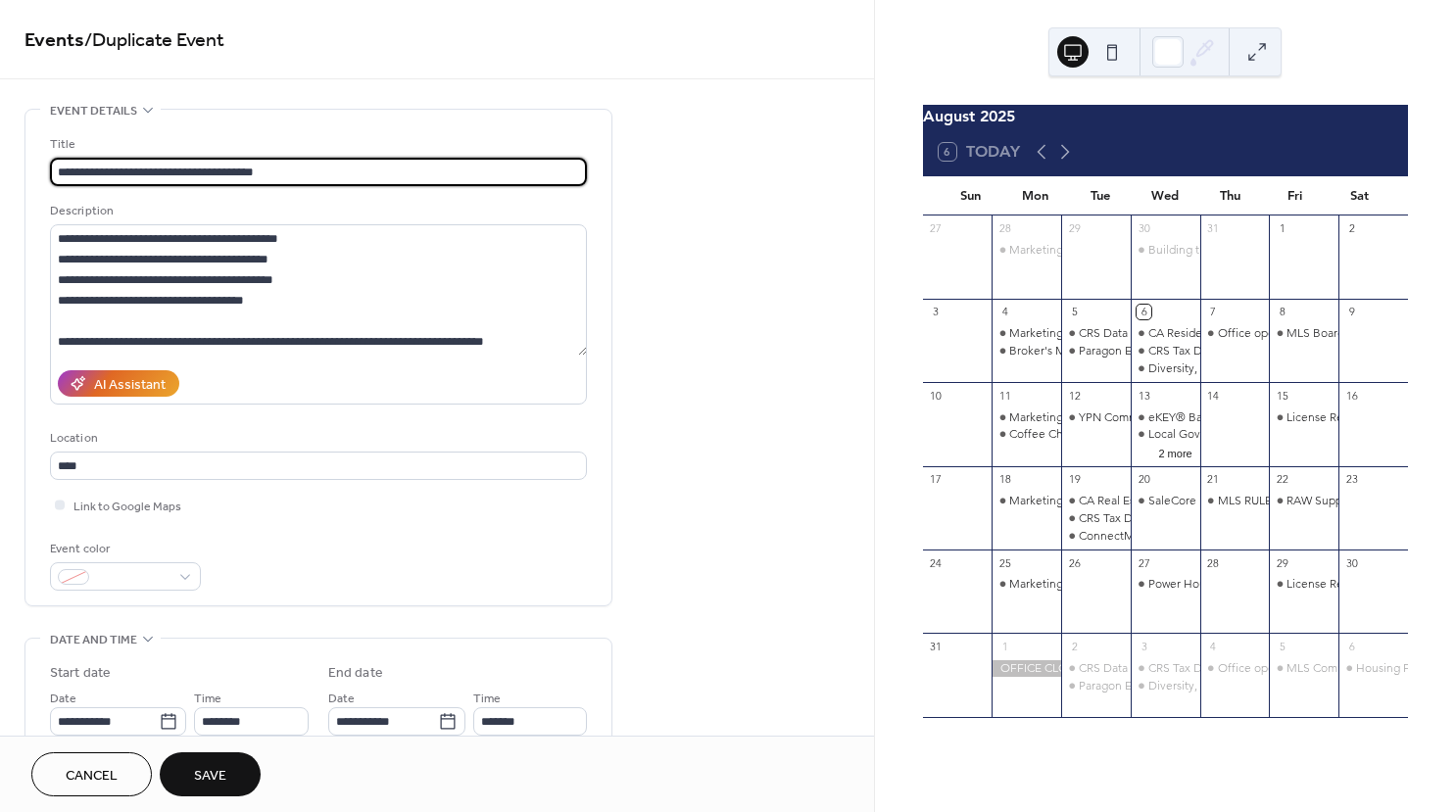 click on "**********" at bounding box center (318, 171) 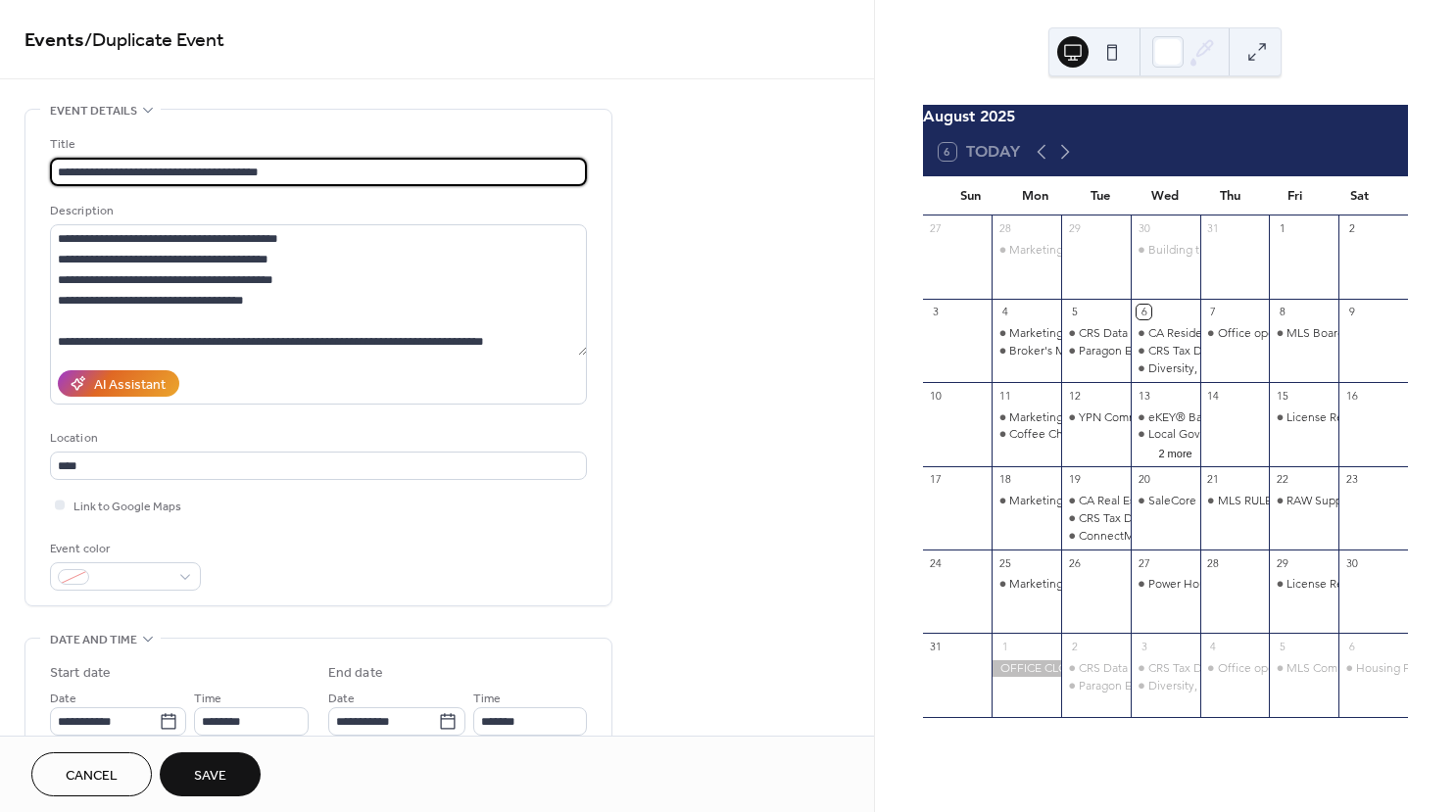 type on "**********" 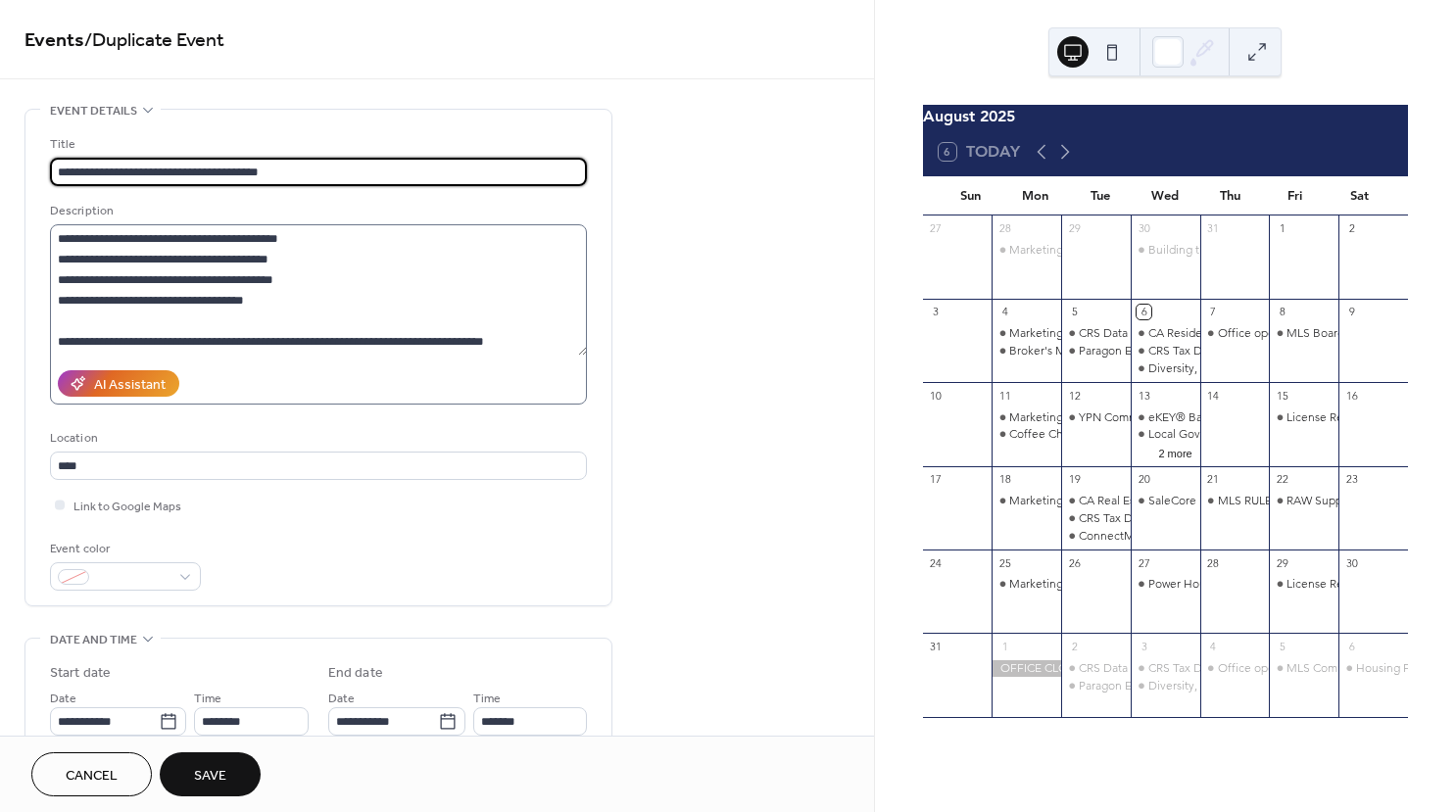 scroll, scrollTop: 0, scrollLeft: 0, axis: both 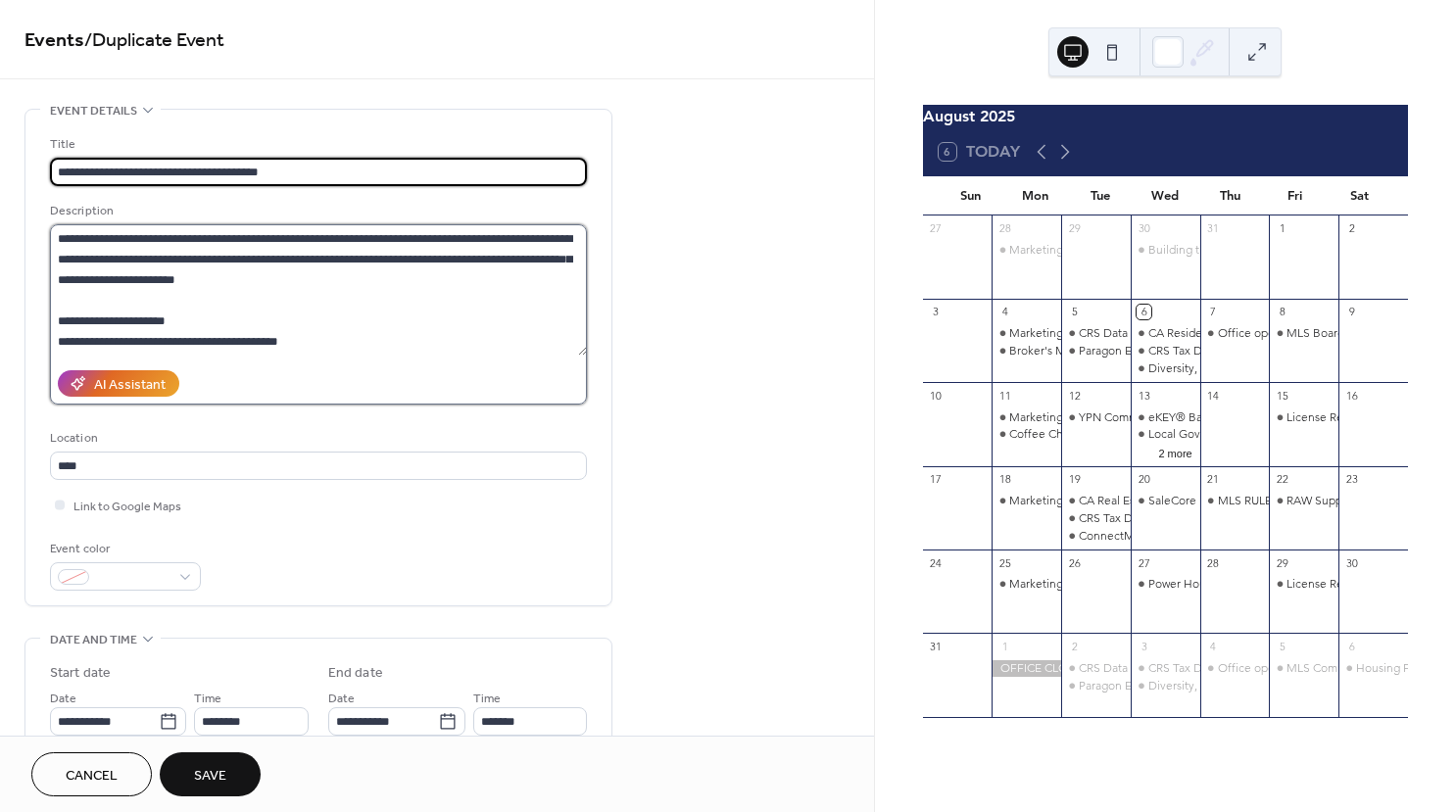 drag, startPoint x: 60, startPoint y: 236, endPoint x: 230, endPoint y: 257, distance: 171.29215 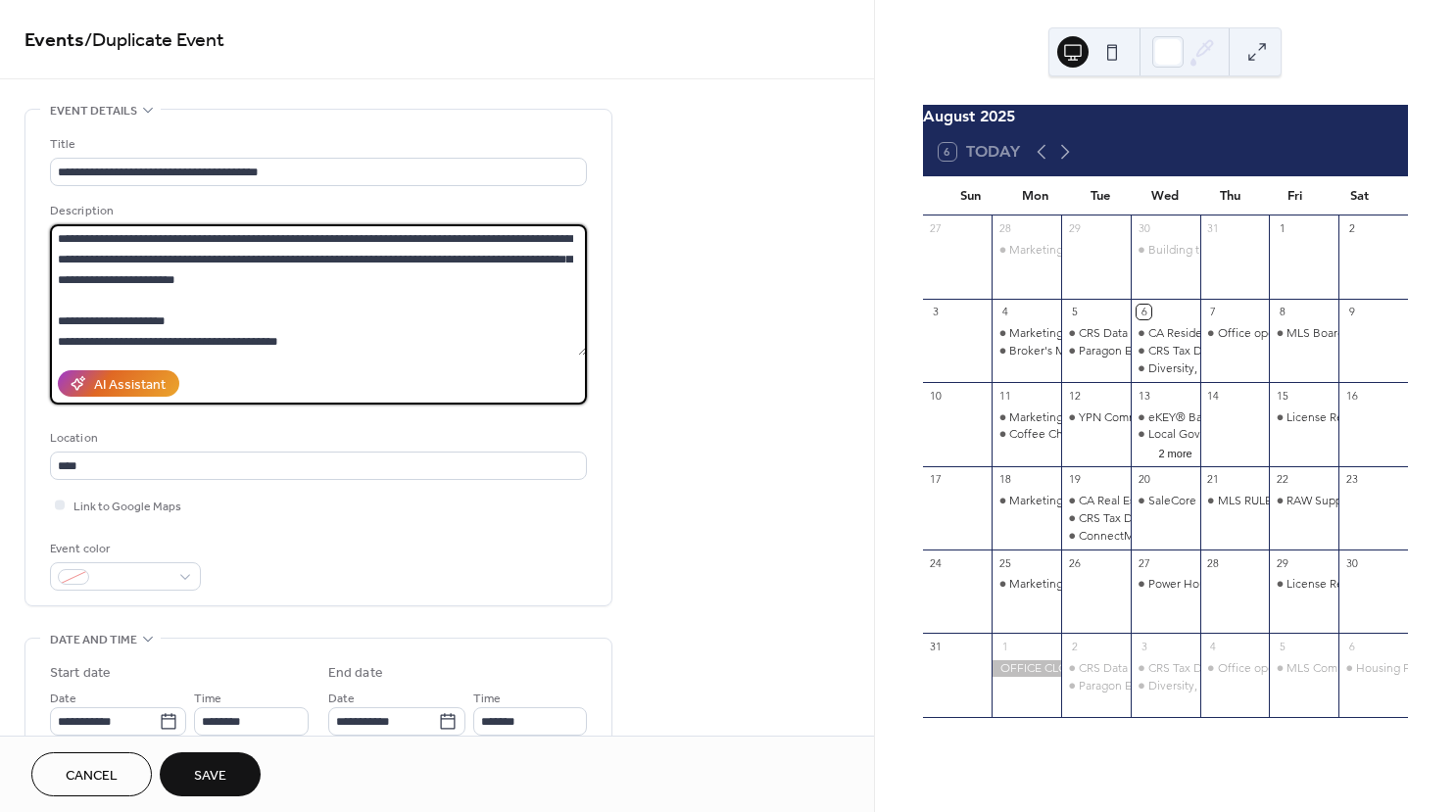 paste on "**********" 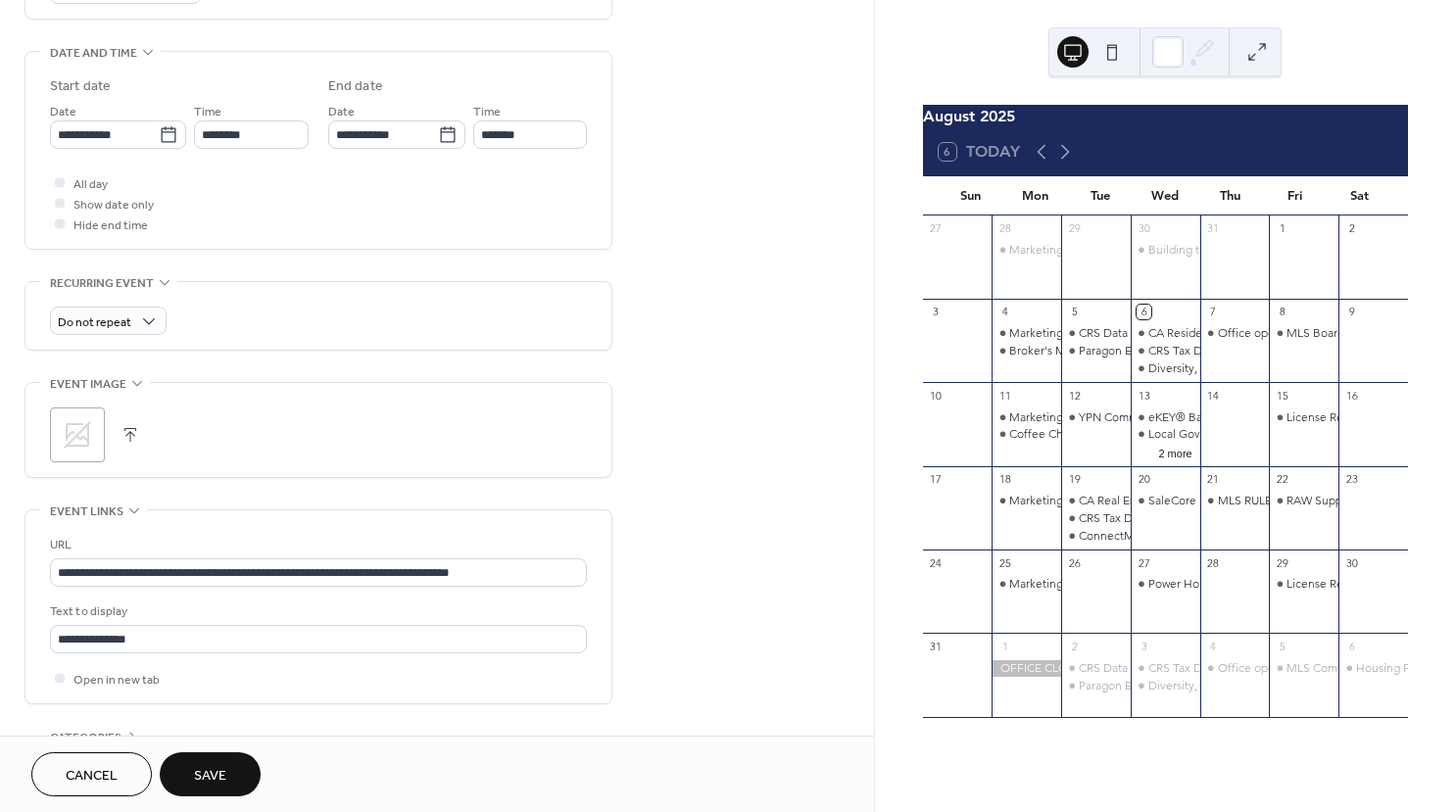 scroll, scrollTop: 707, scrollLeft: 0, axis: vertical 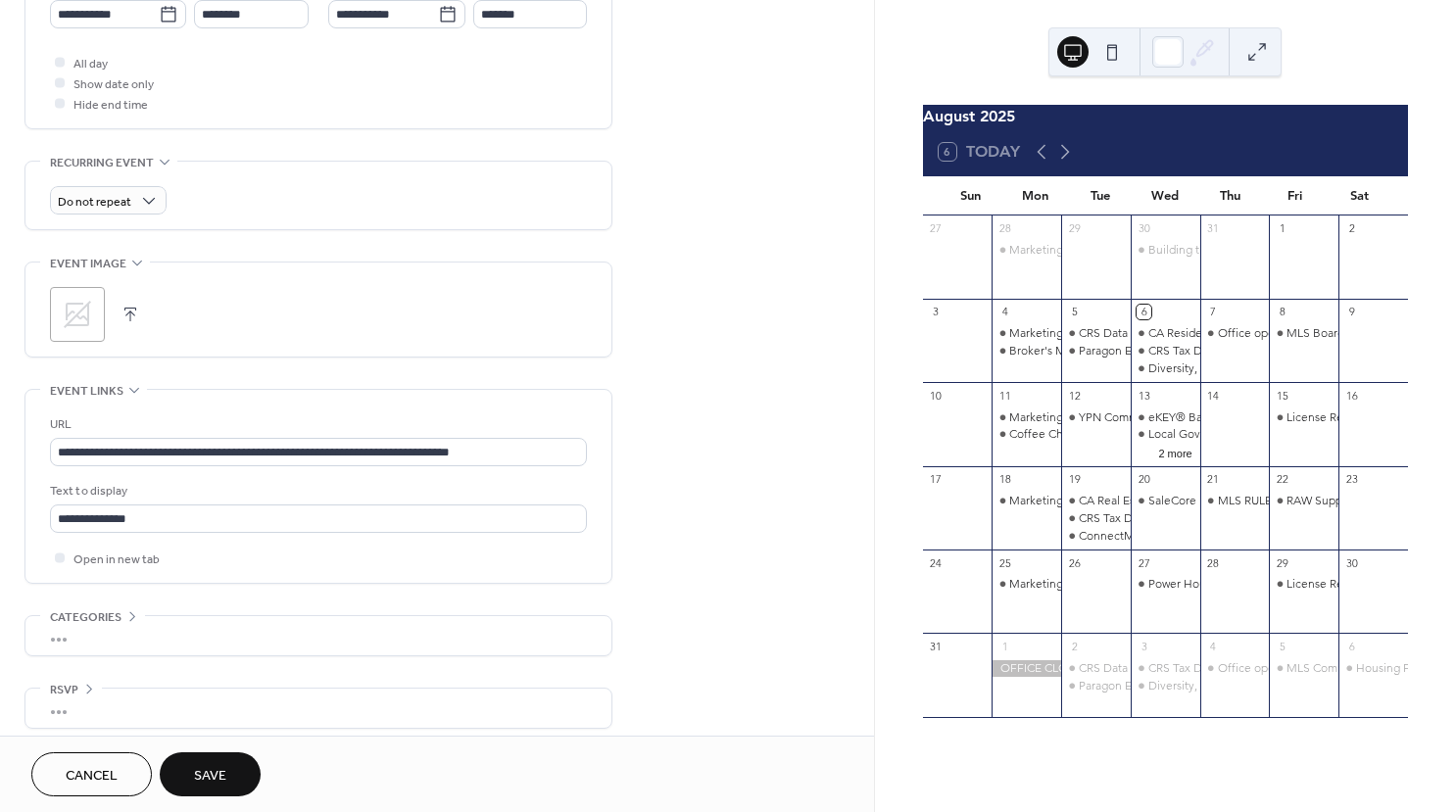 type on "**********" 